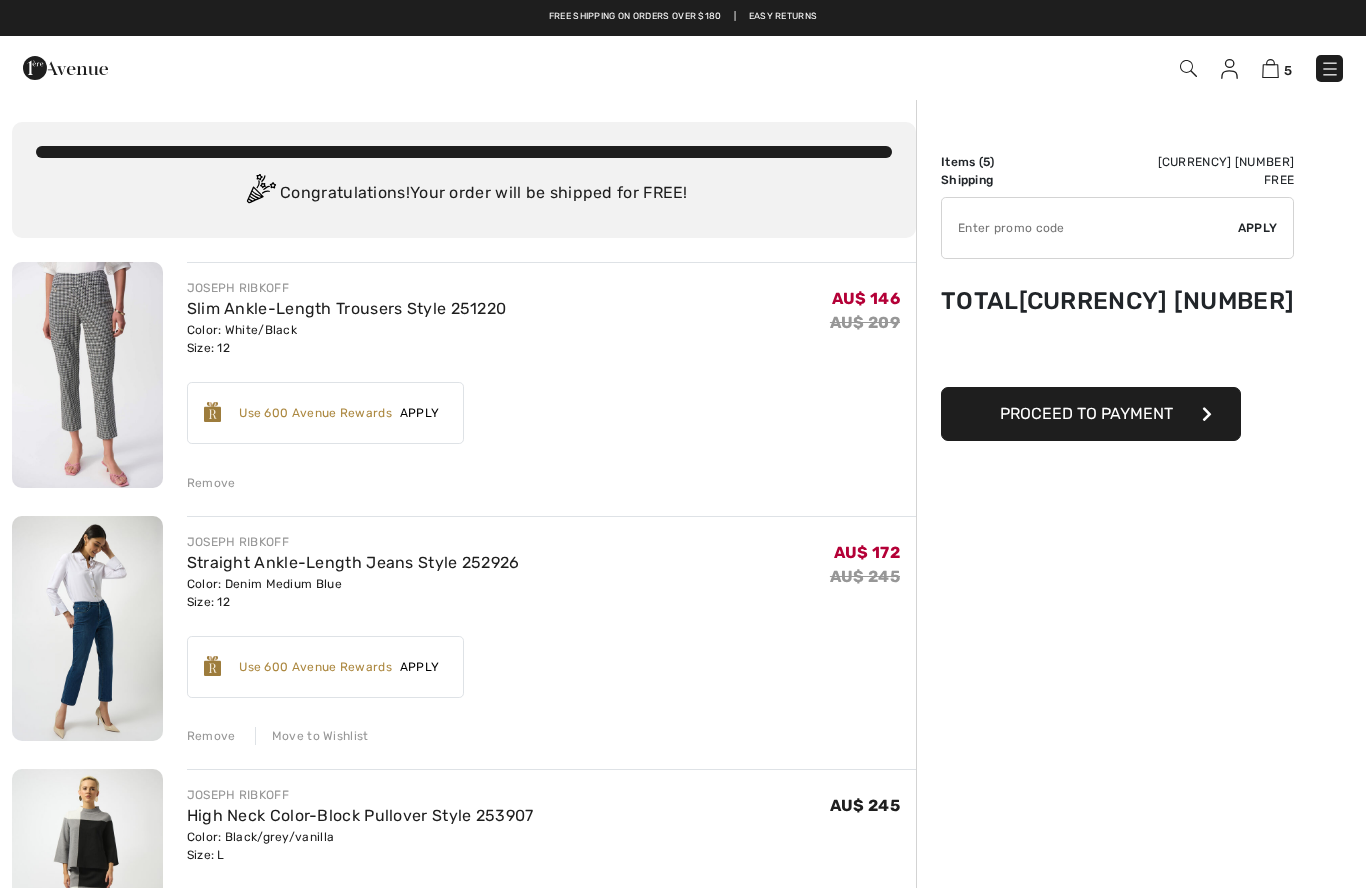 scroll, scrollTop: 0, scrollLeft: 0, axis: both 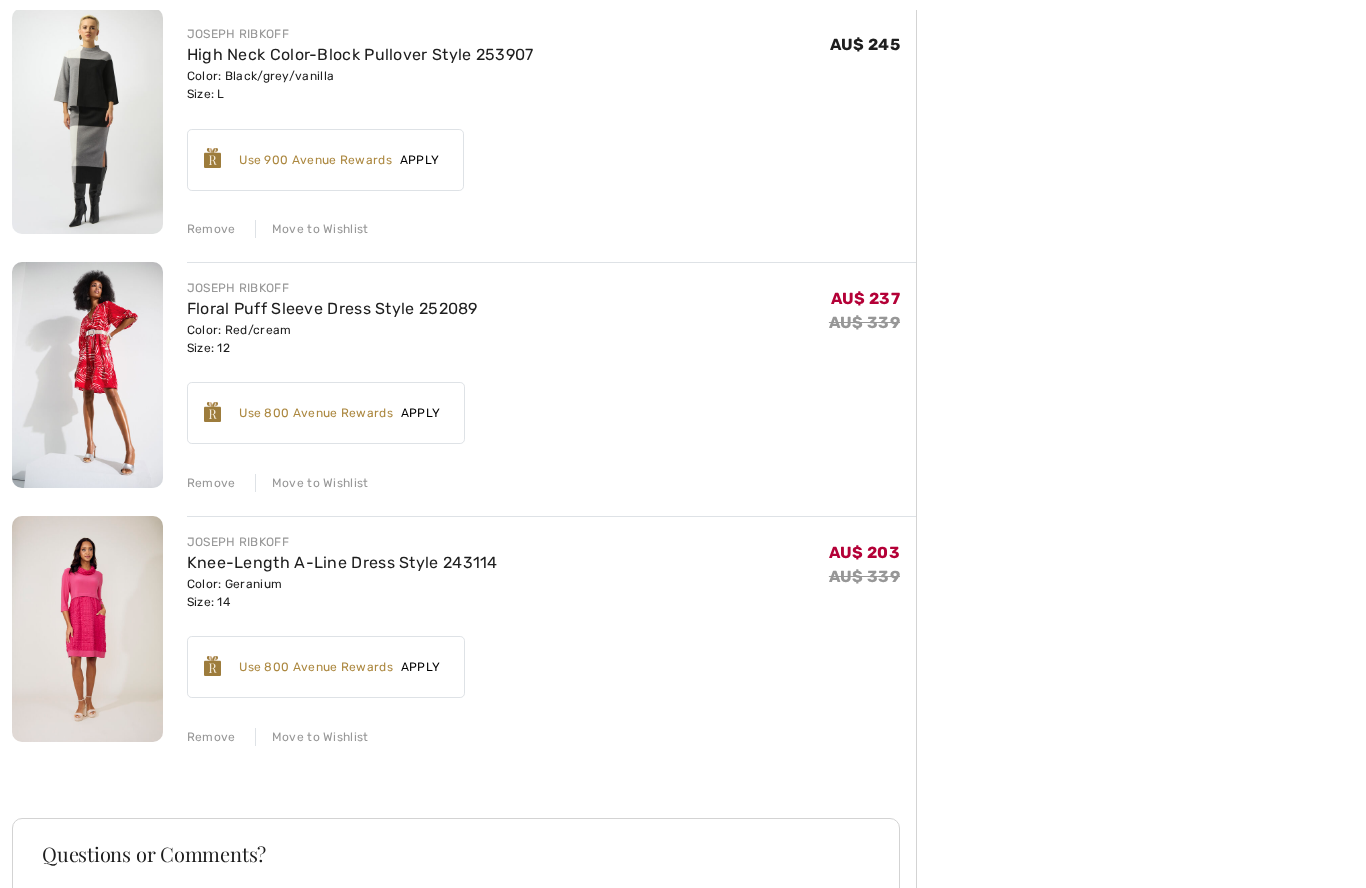 click on "Move to Wishlist" at bounding box center (312, 483) 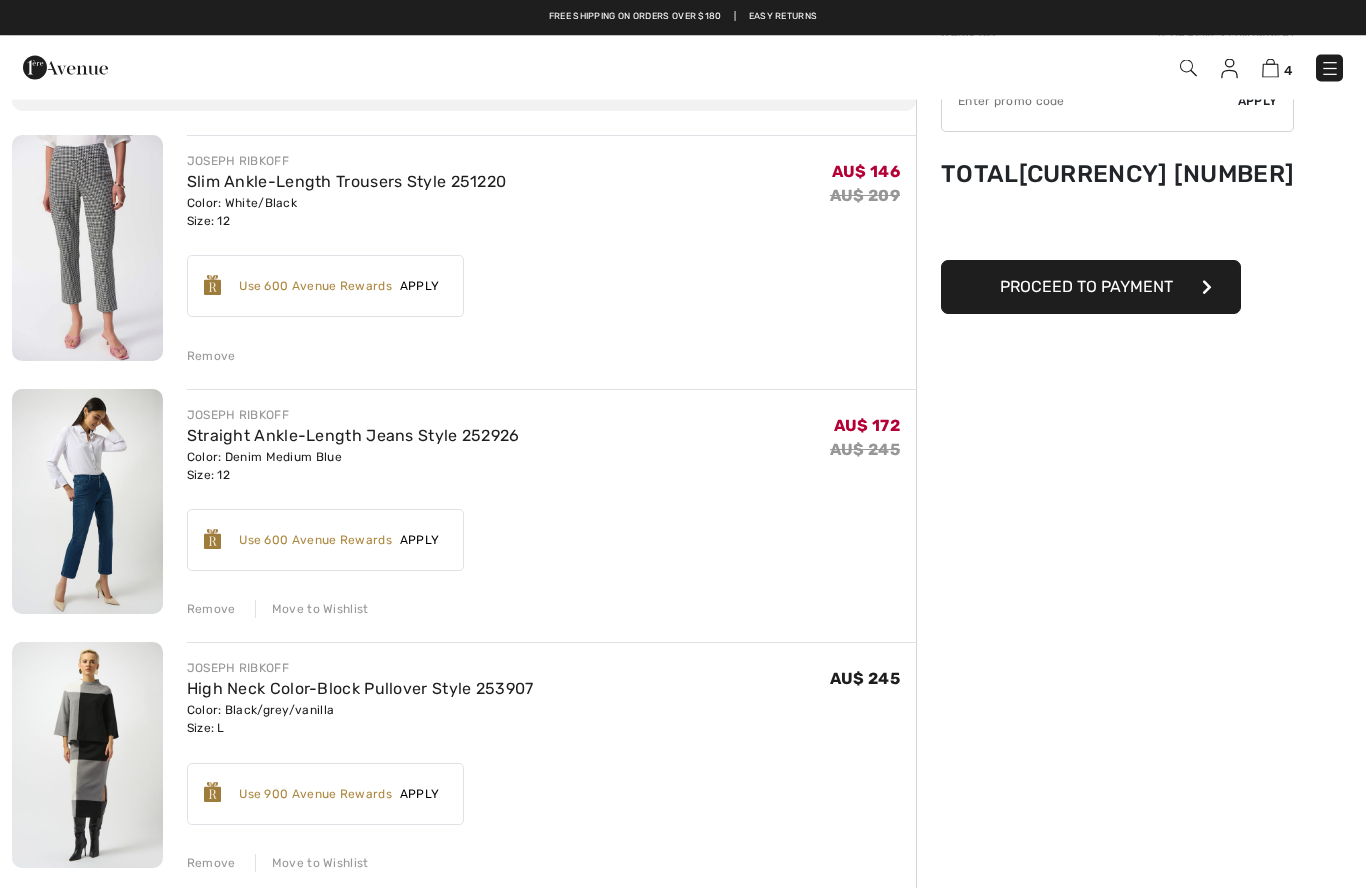 scroll, scrollTop: 0, scrollLeft: 0, axis: both 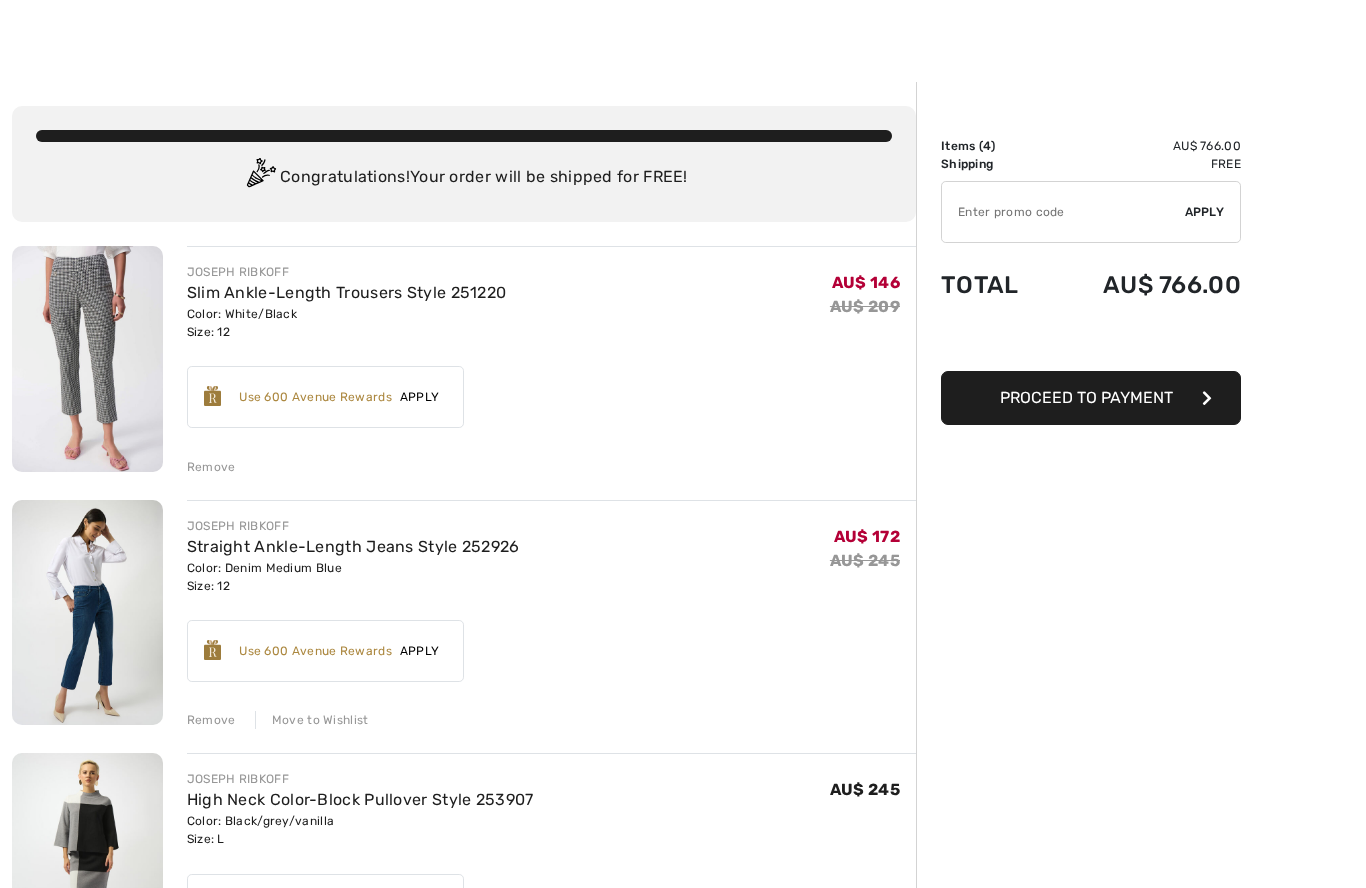 click at bounding box center (683, 33) 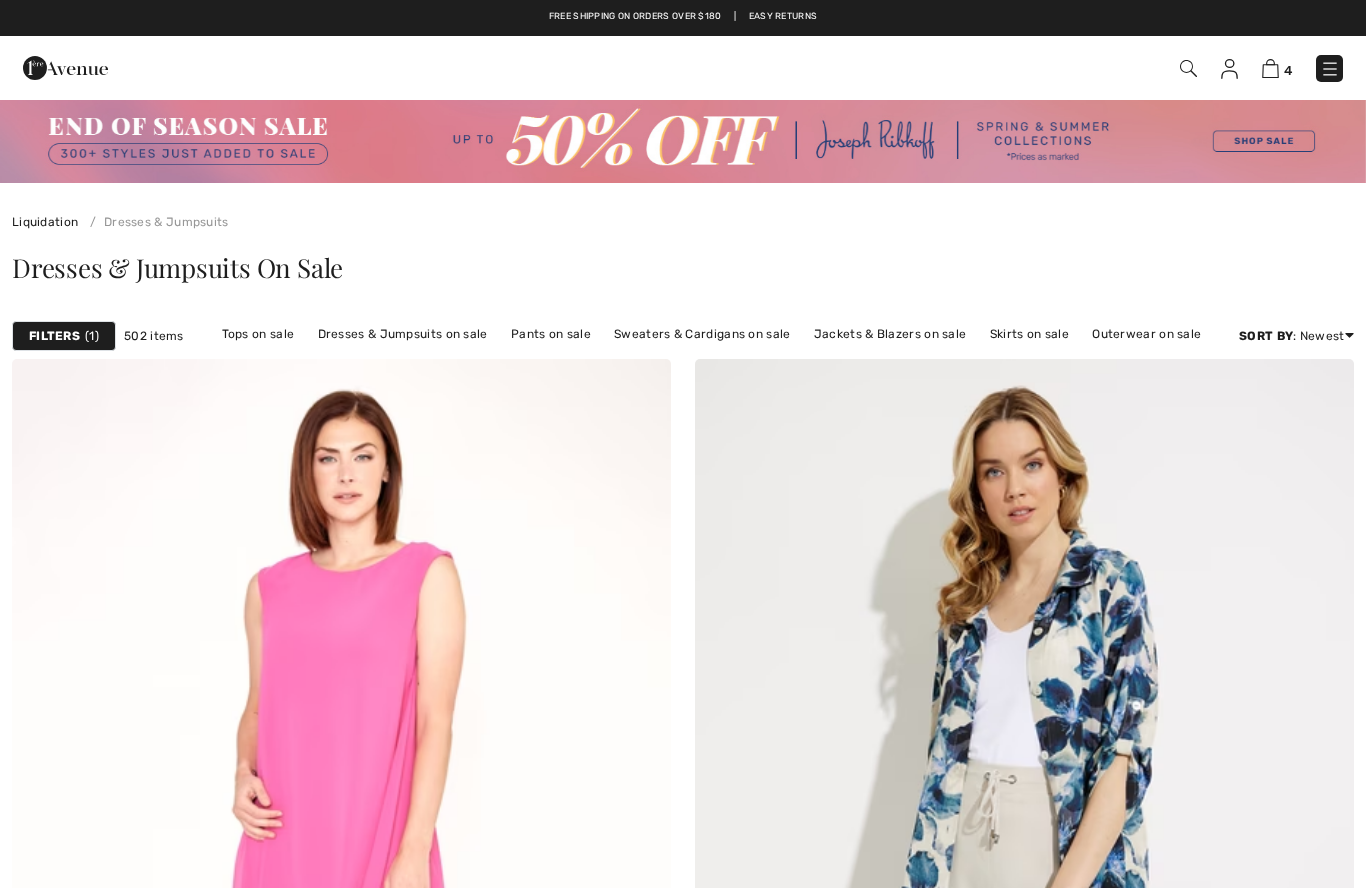 scroll, scrollTop: 17421, scrollLeft: 0, axis: vertical 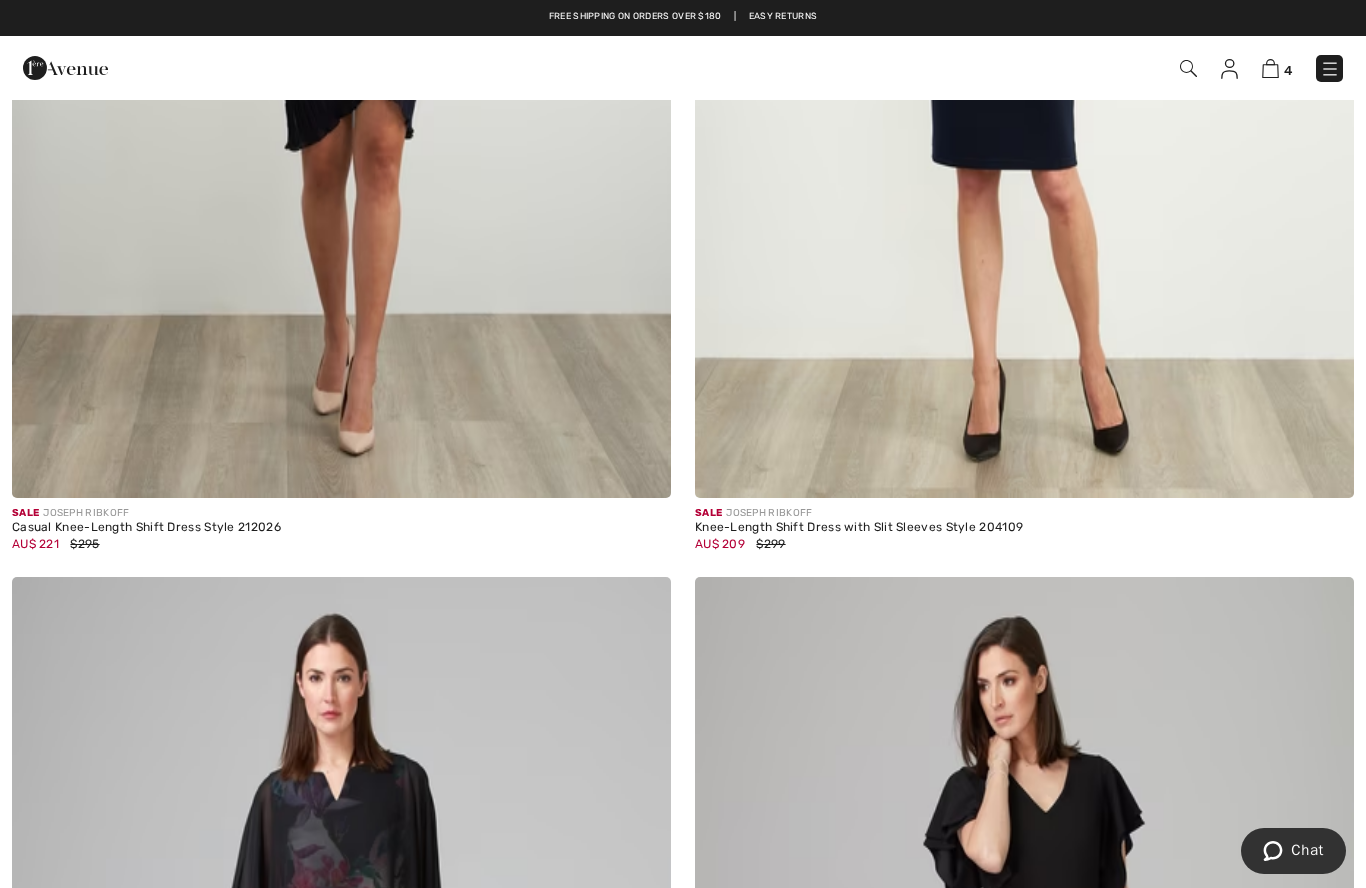 click at bounding box center [1188, 68] 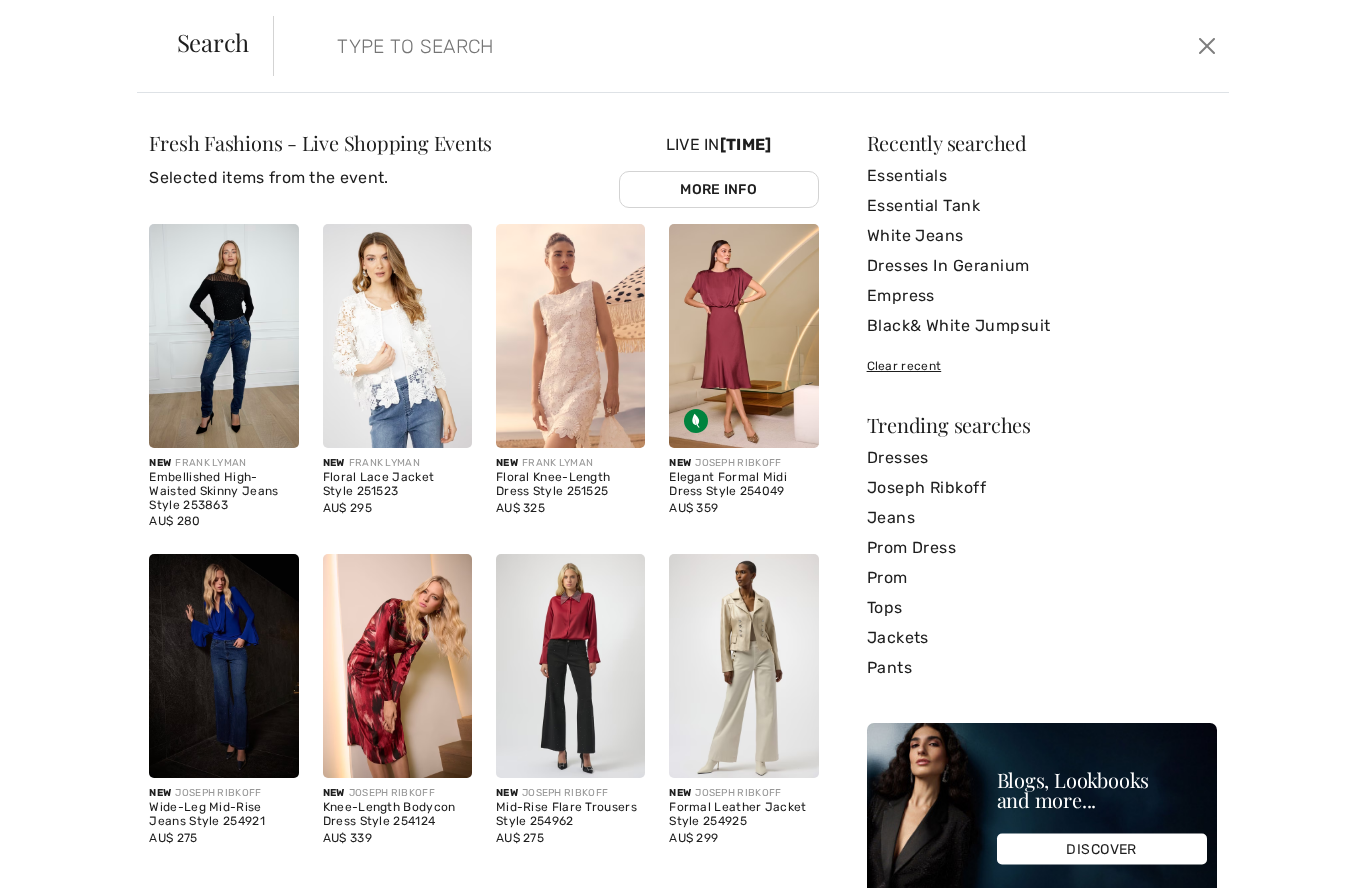 click at bounding box center (648, 46) 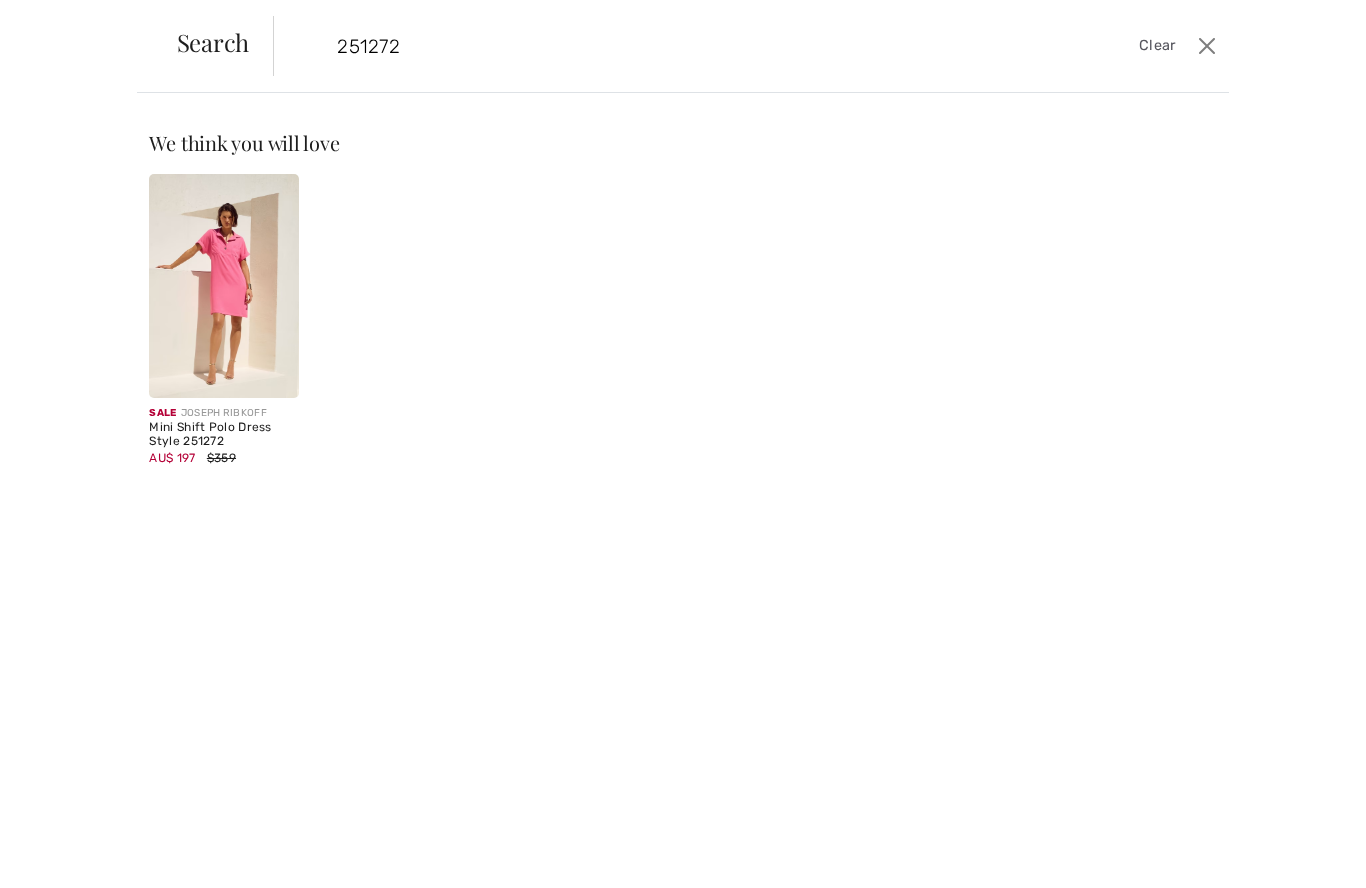 type on "251272" 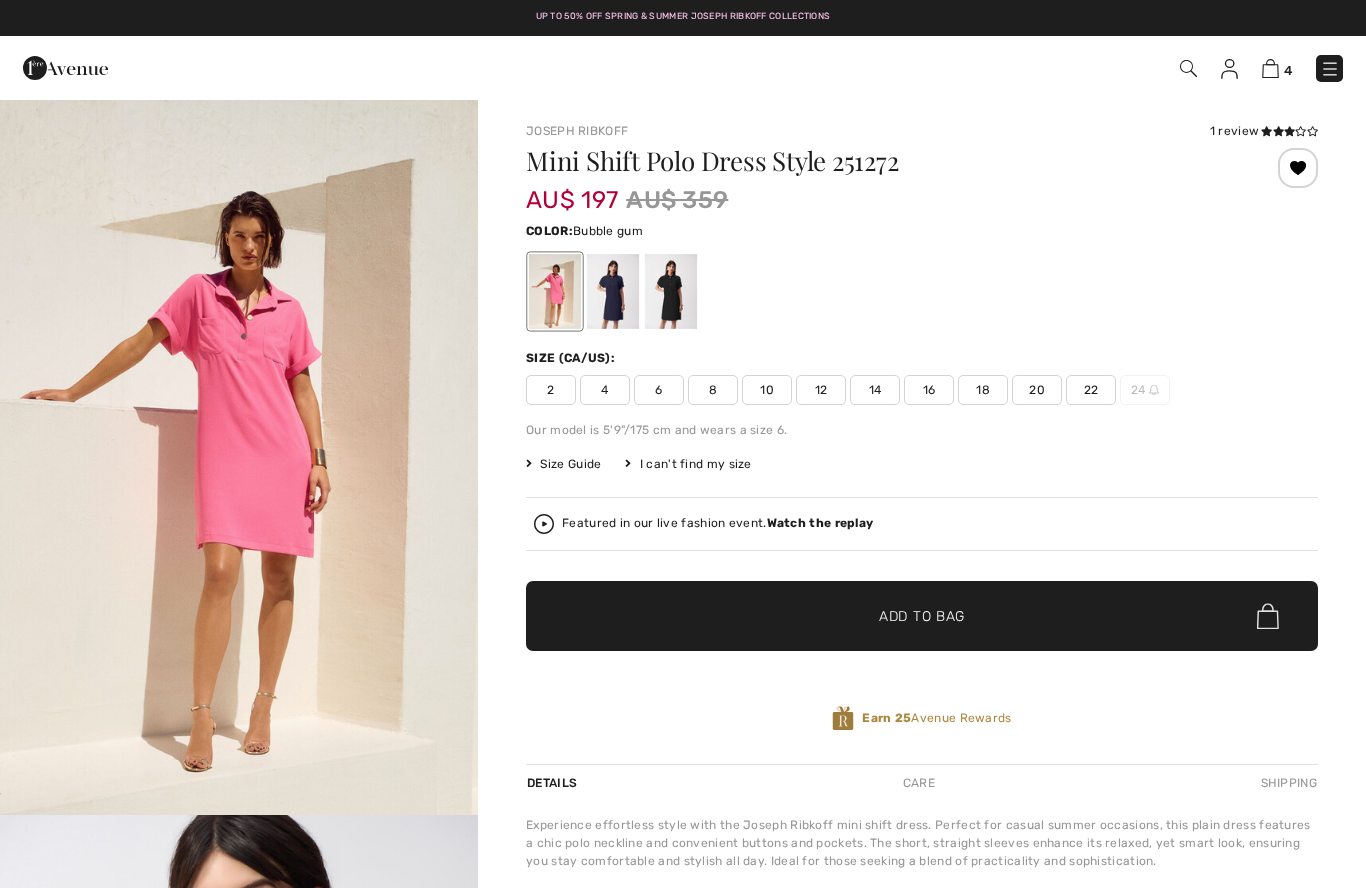 scroll, scrollTop: 0, scrollLeft: 0, axis: both 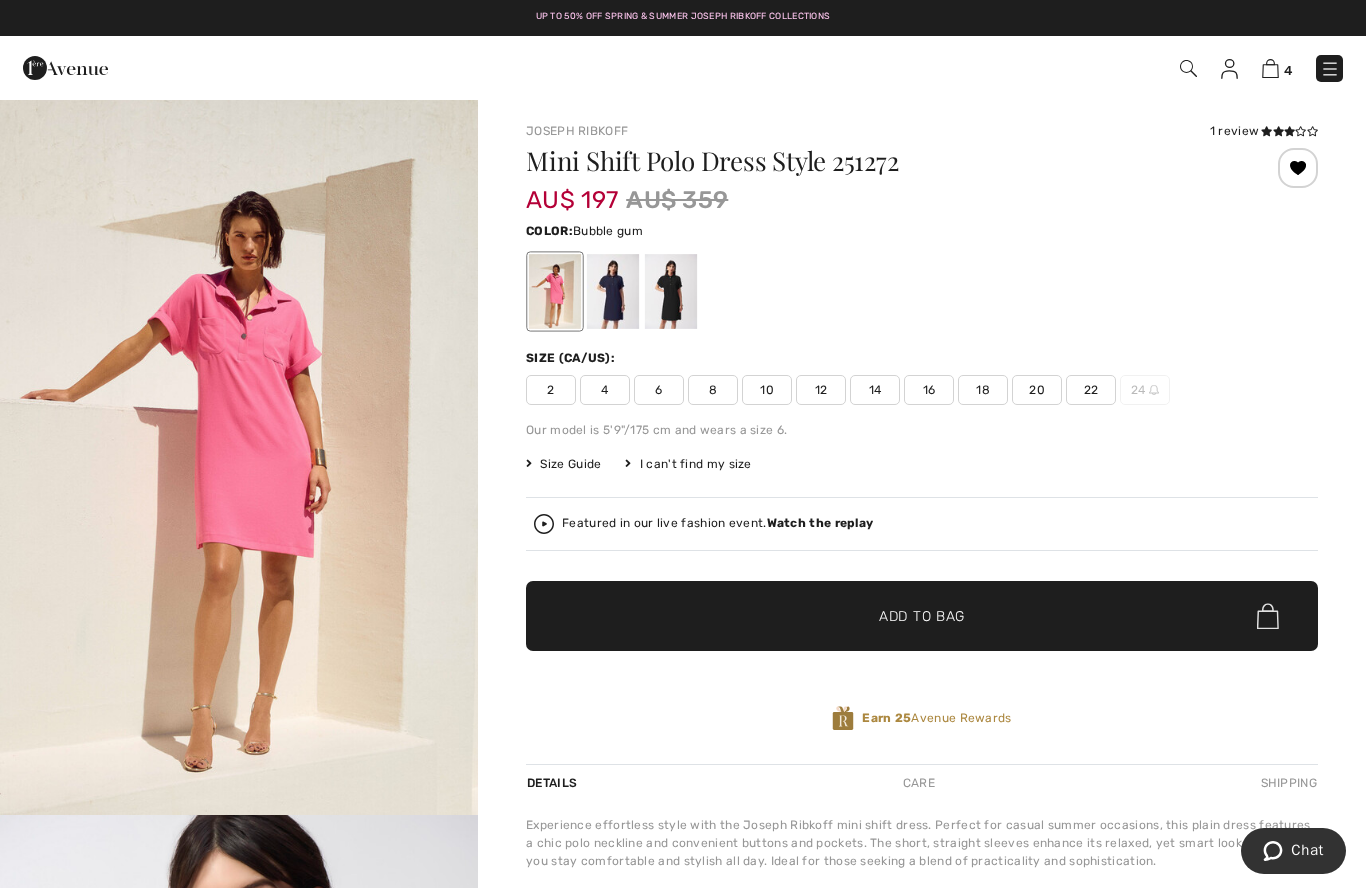 click on "4" at bounding box center (965, 68) 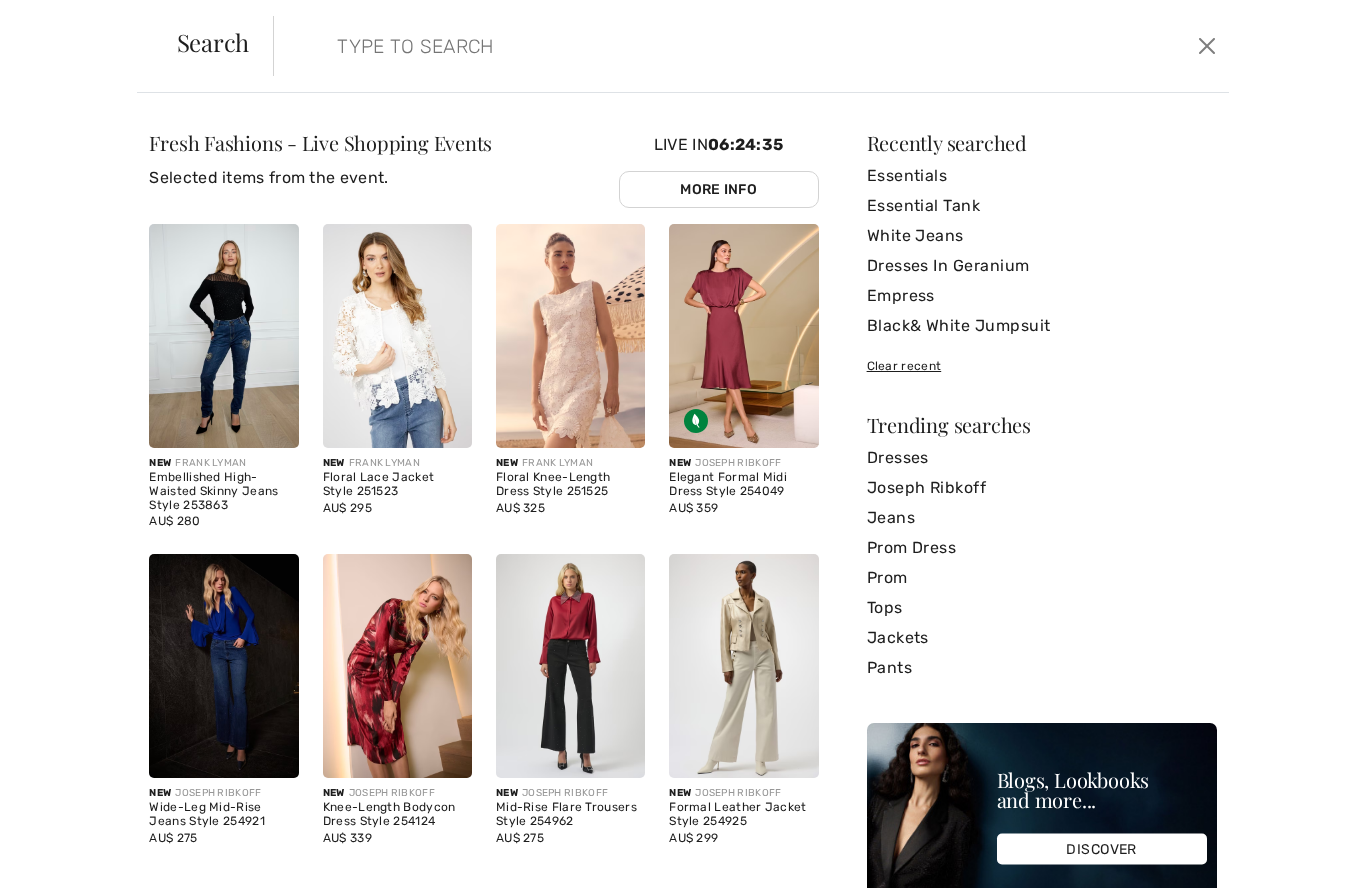 click at bounding box center [648, 46] 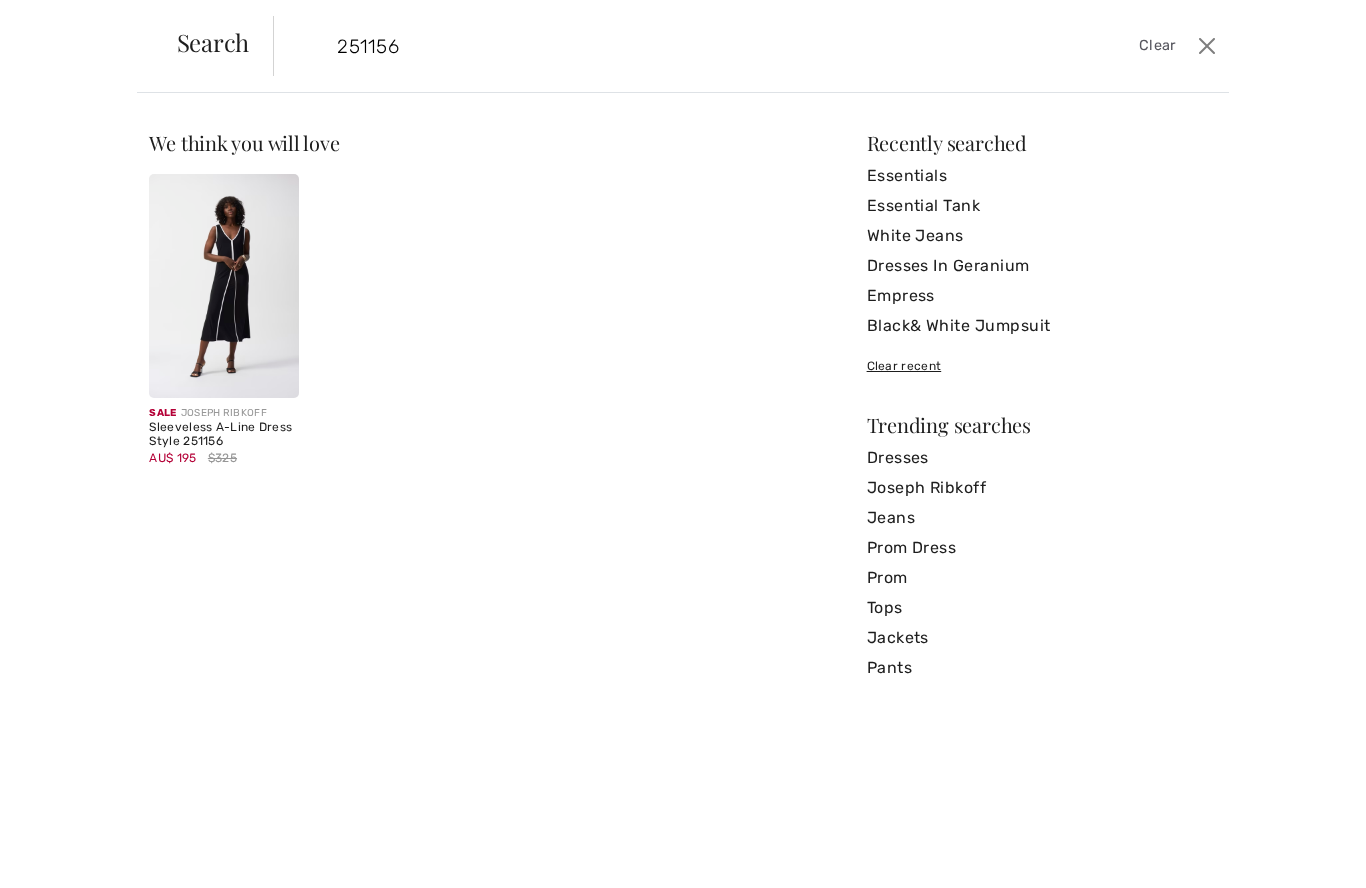 type on "251156" 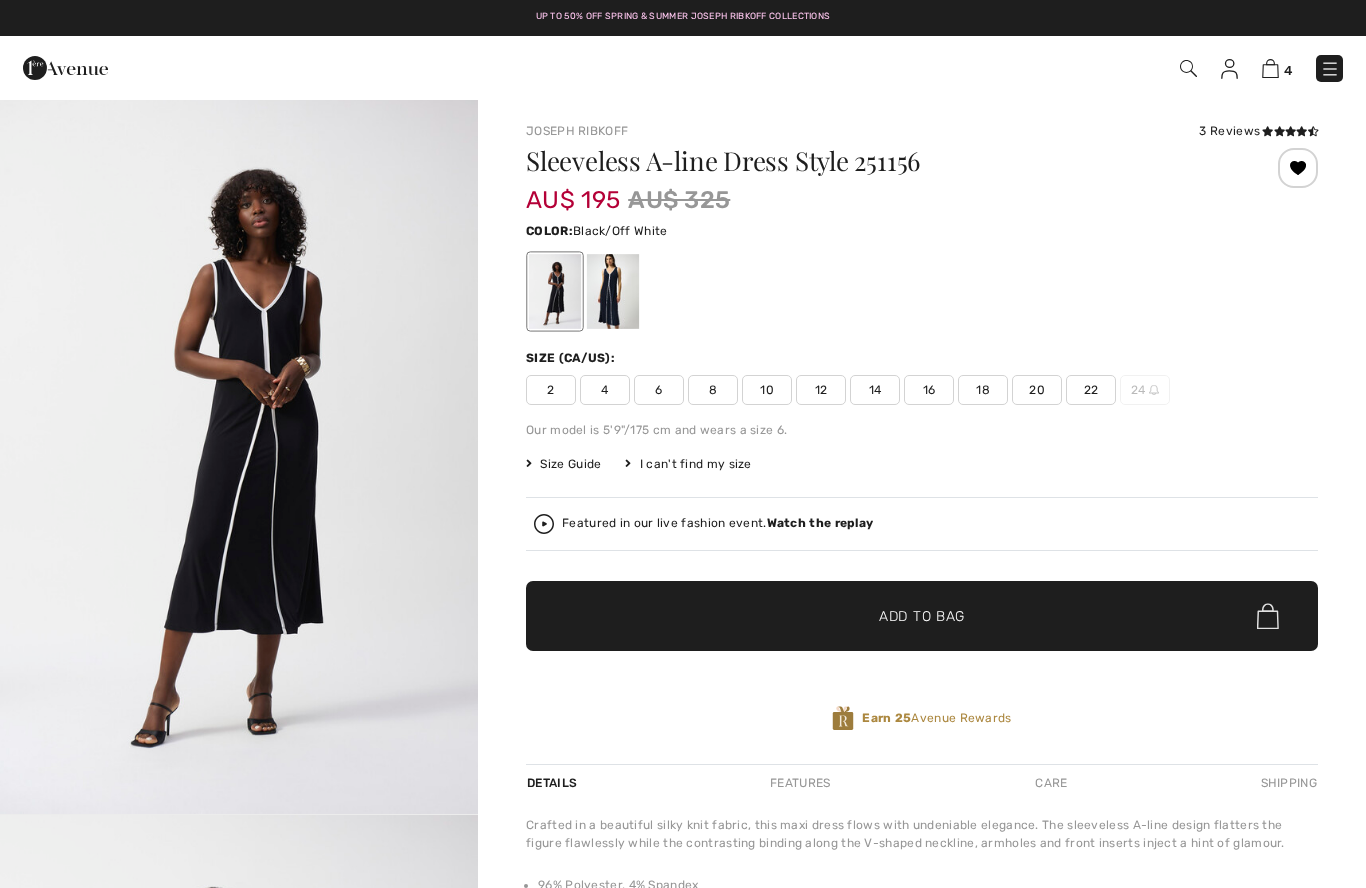 scroll, scrollTop: 0, scrollLeft: 0, axis: both 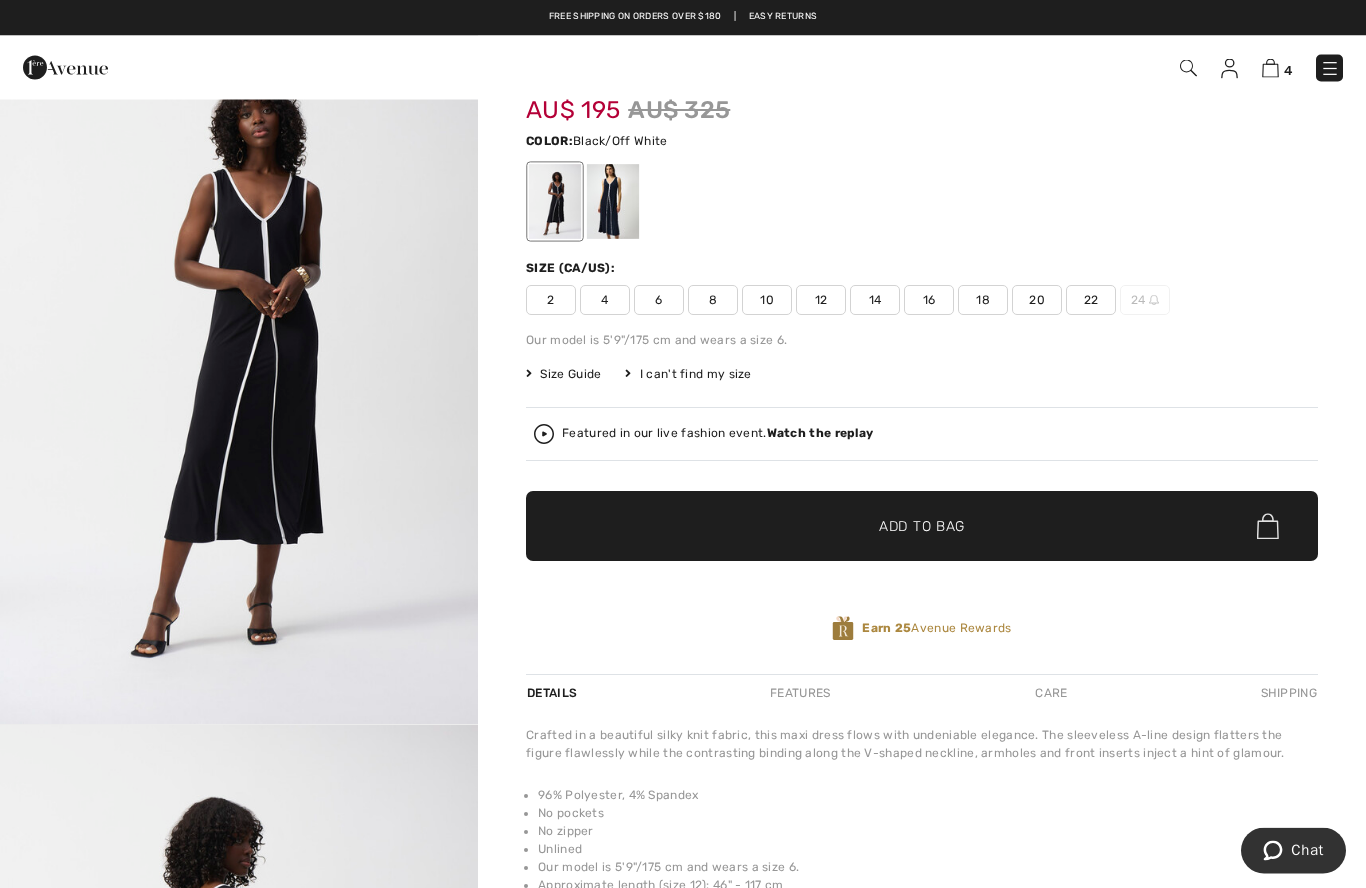 click on "14" at bounding box center (875, 301) 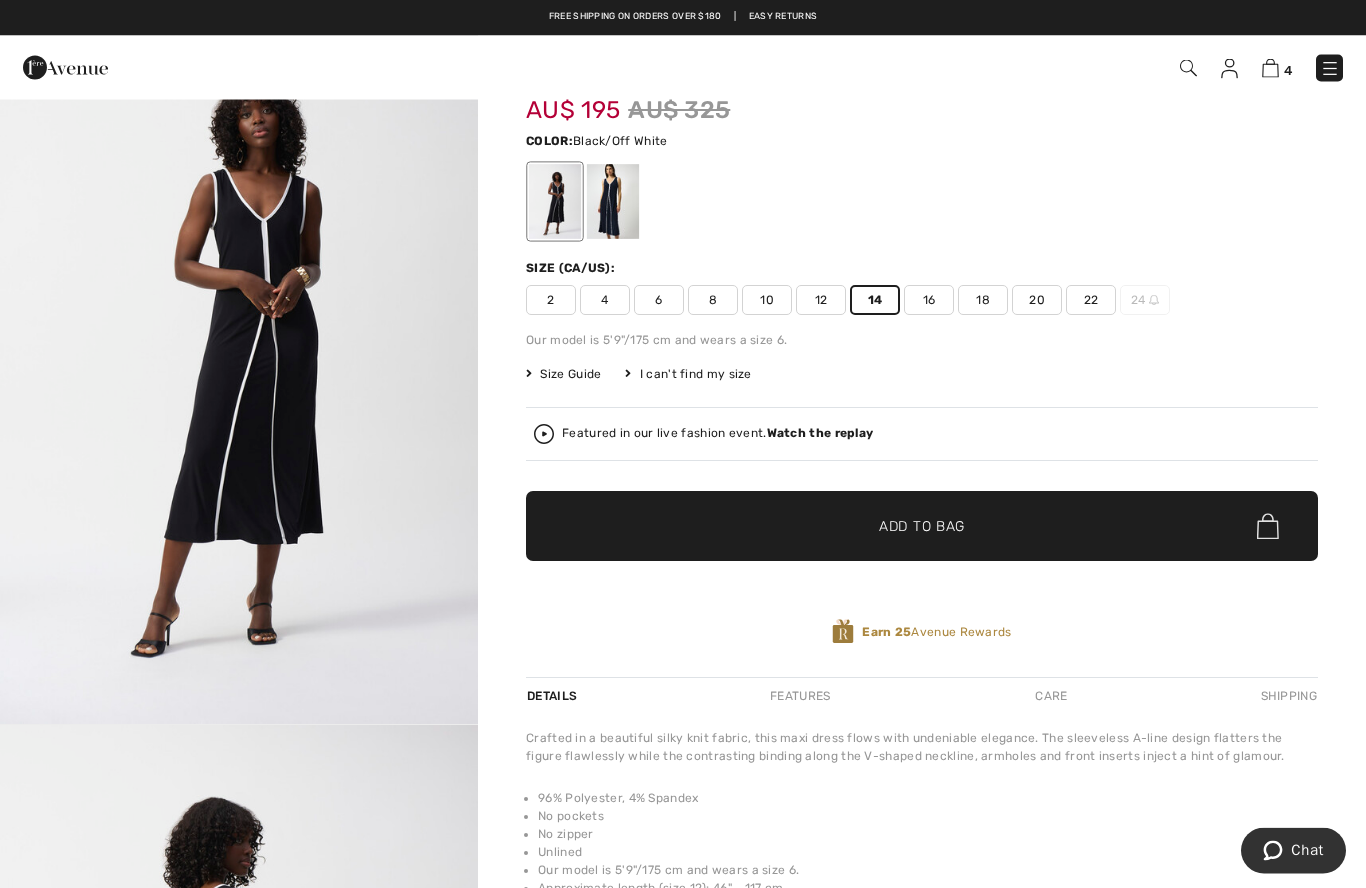 scroll, scrollTop: 90, scrollLeft: 0, axis: vertical 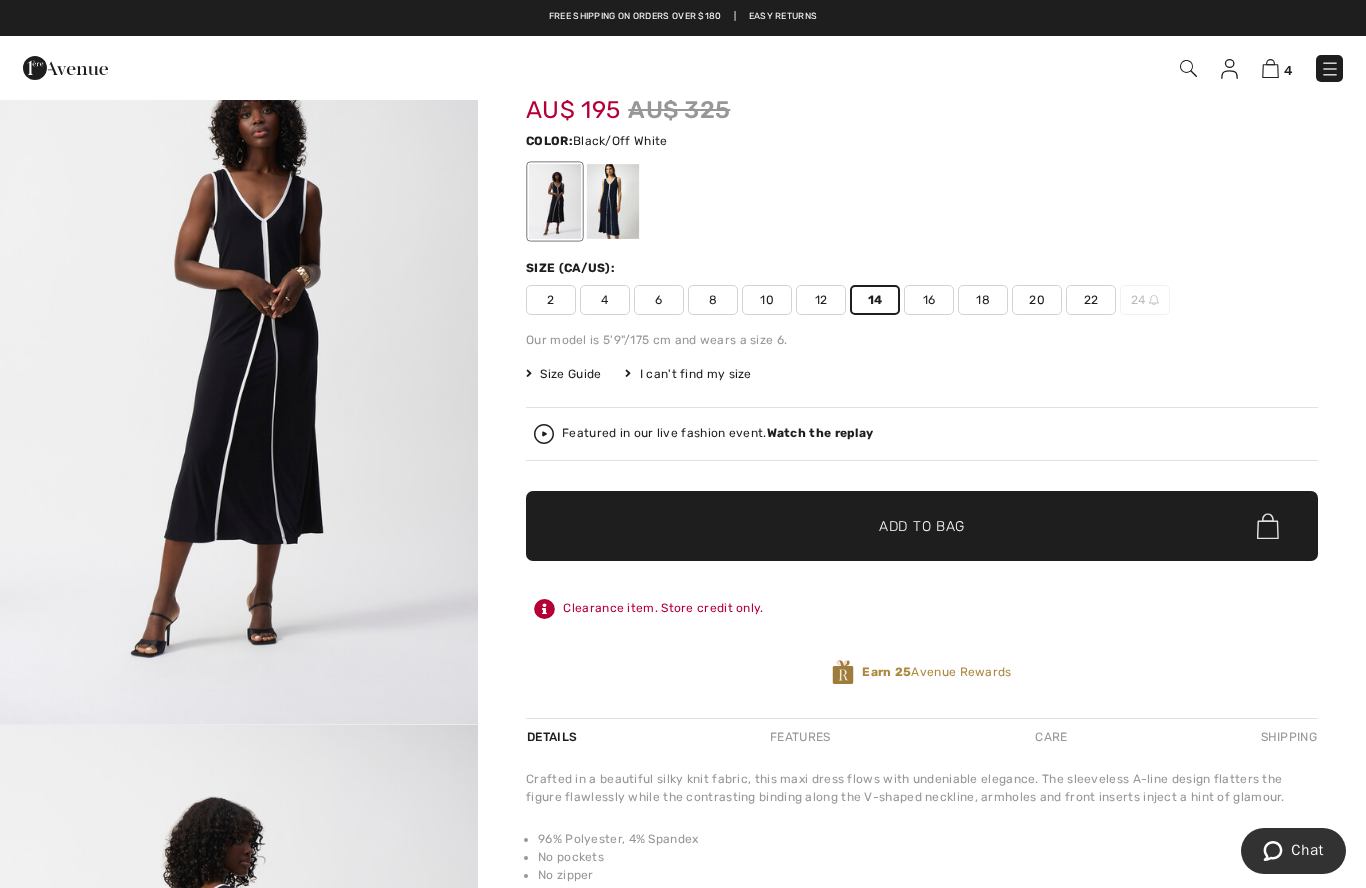 click on "Add to Bag" at bounding box center [922, 526] 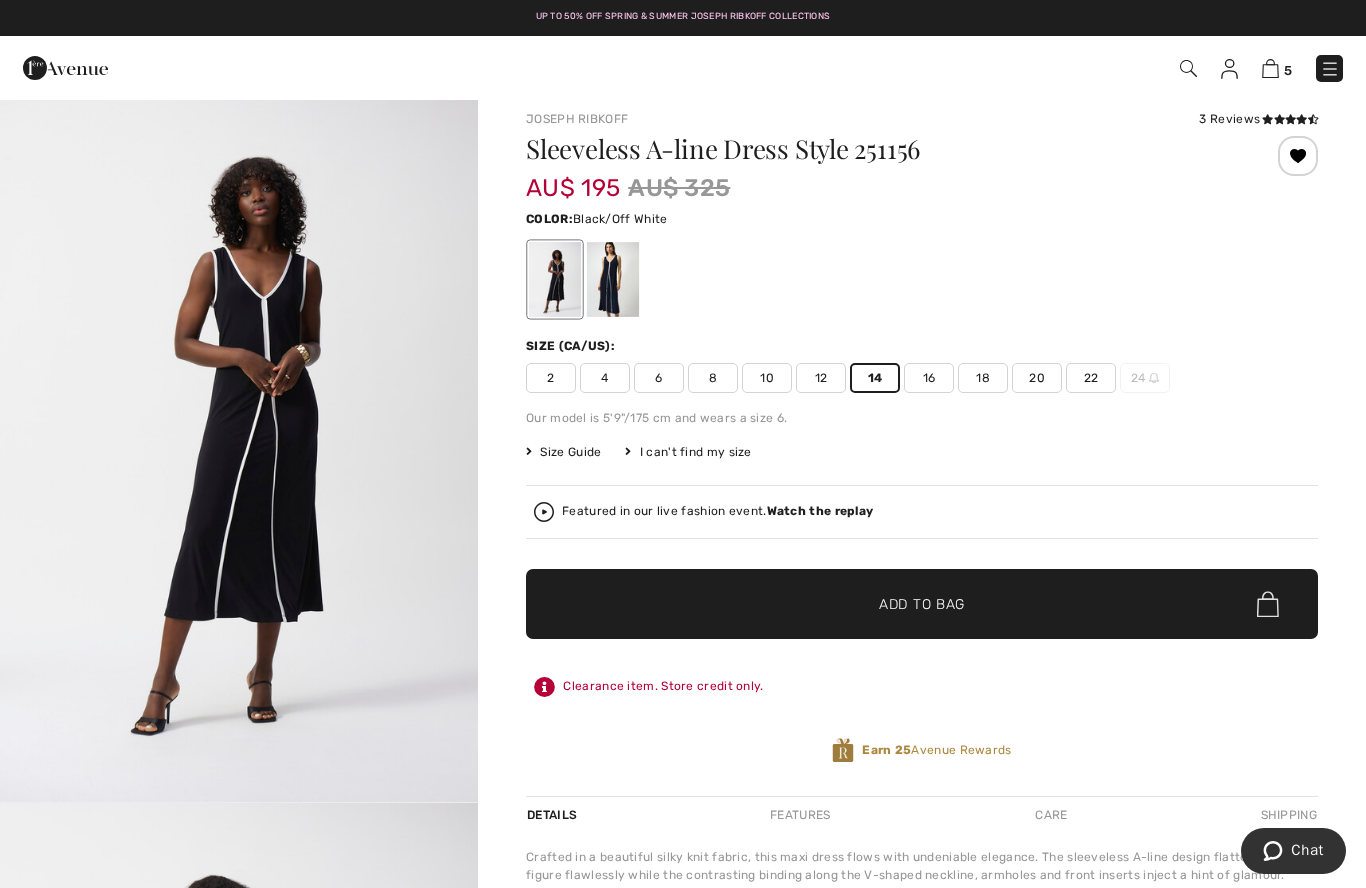 scroll, scrollTop: 0, scrollLeft: 0, axis: both 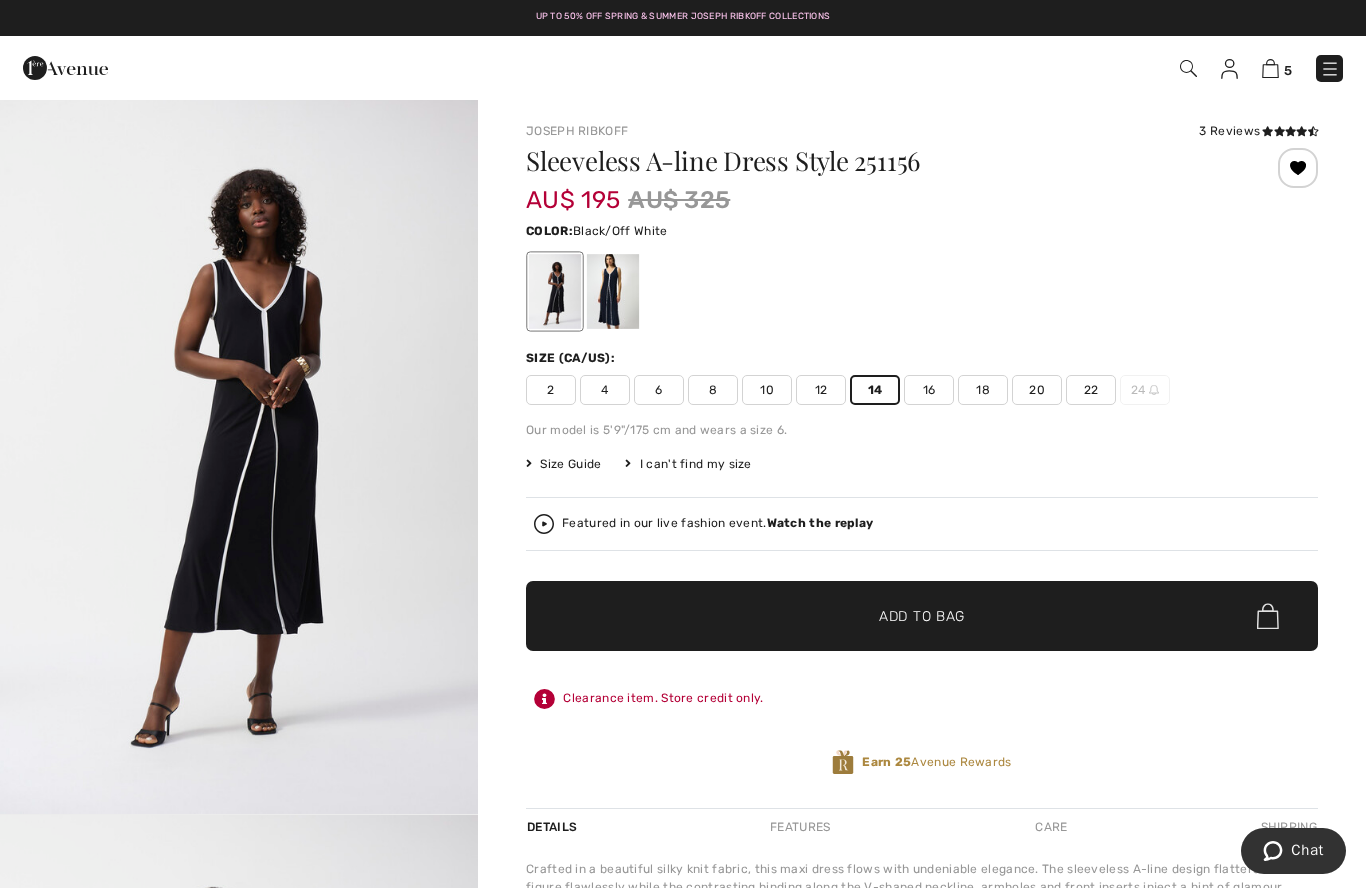 click at bounding box center (1188, 68) 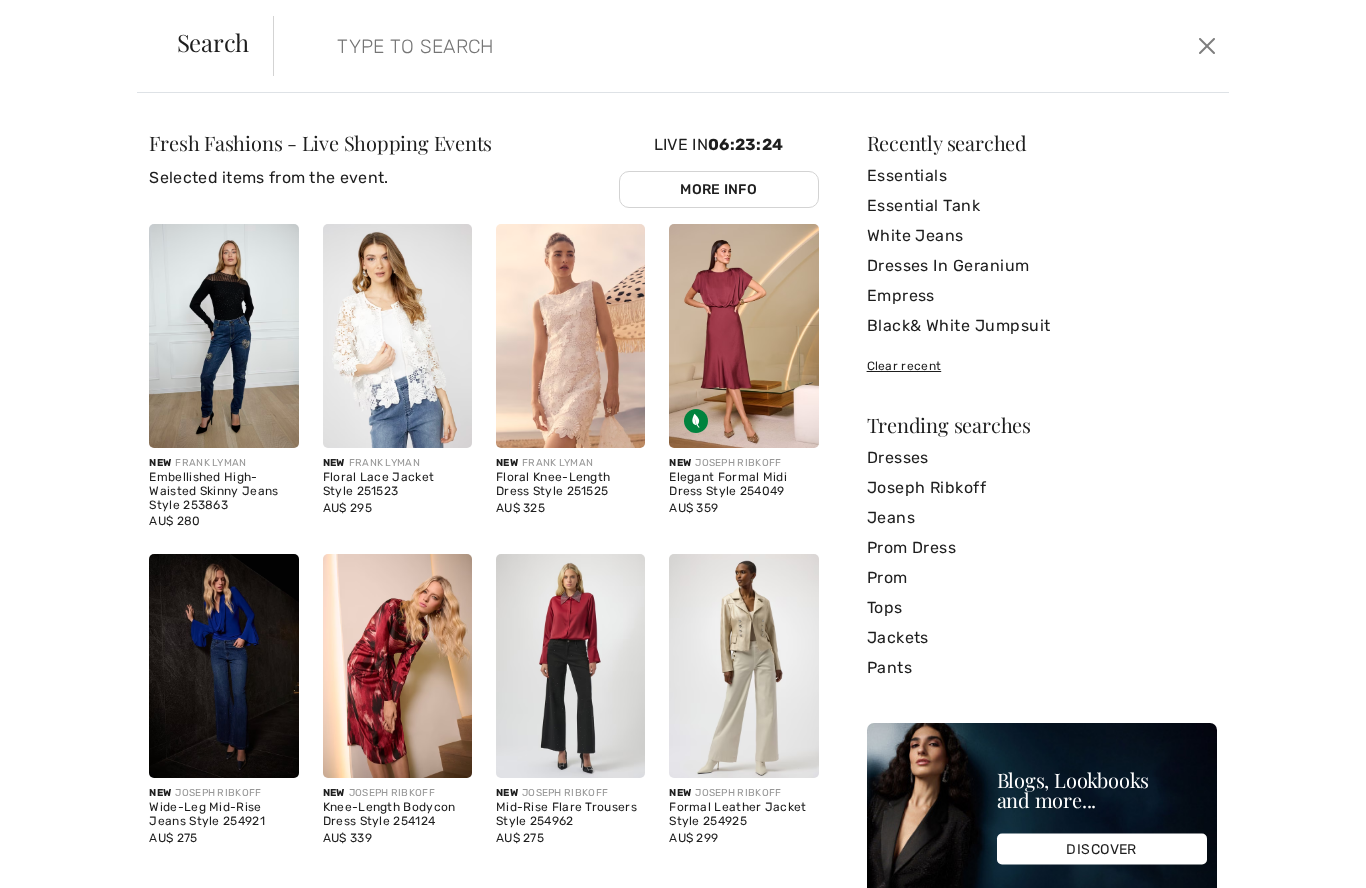 click at bounding box center [648, 46] 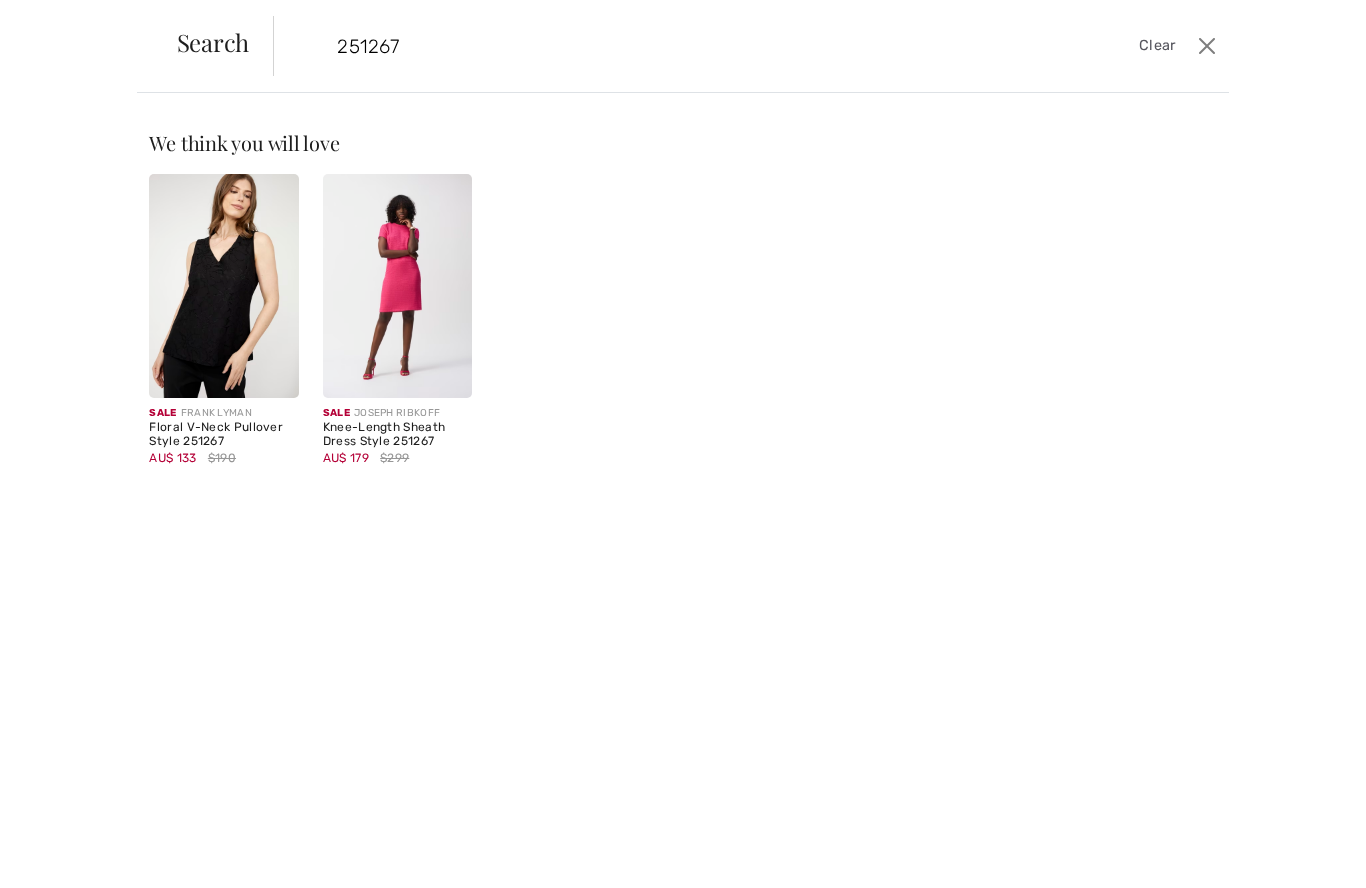 type on "251267" 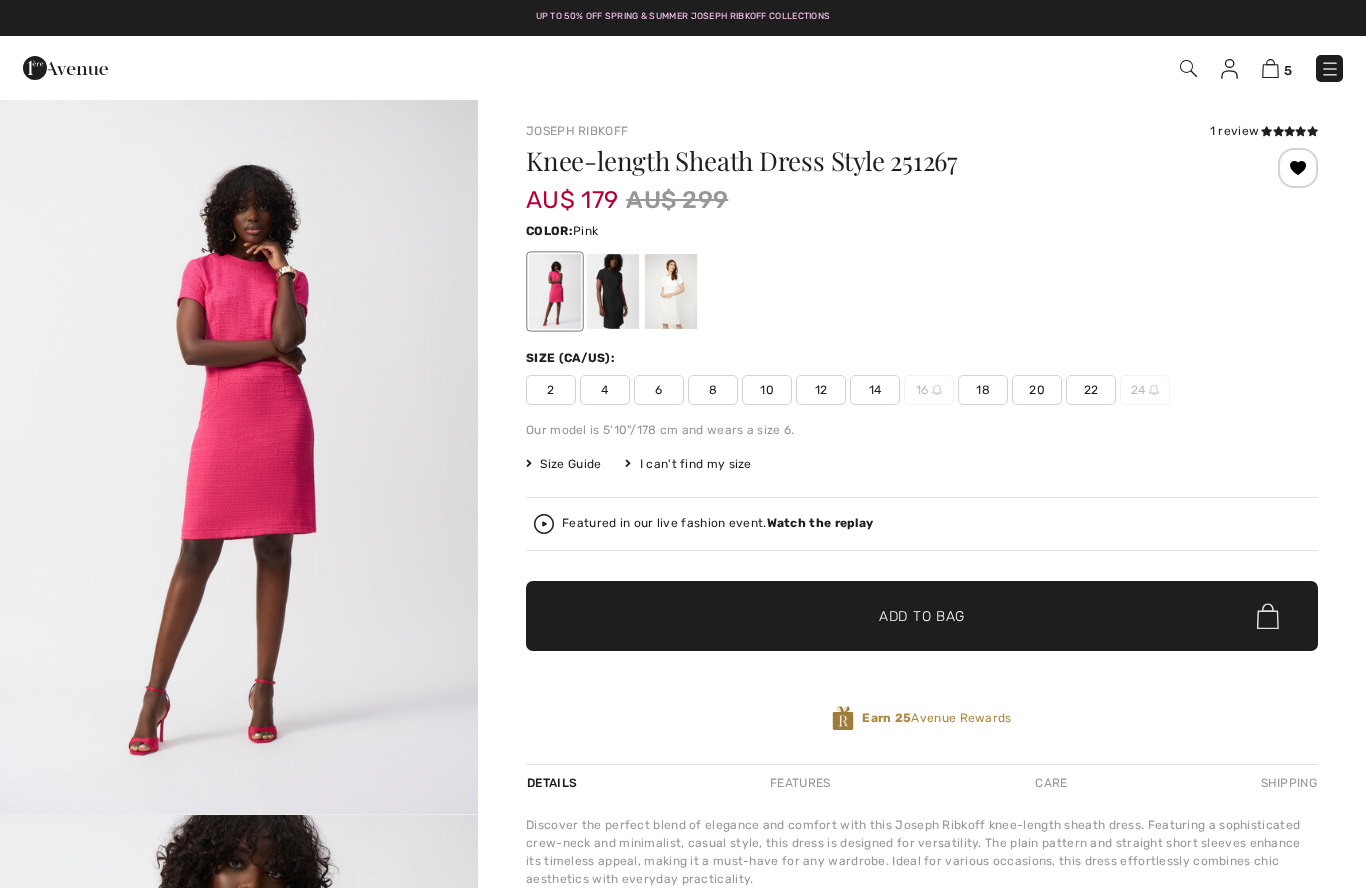 scroll, scrollTop: 0, scrollLeft: 0, axis: both 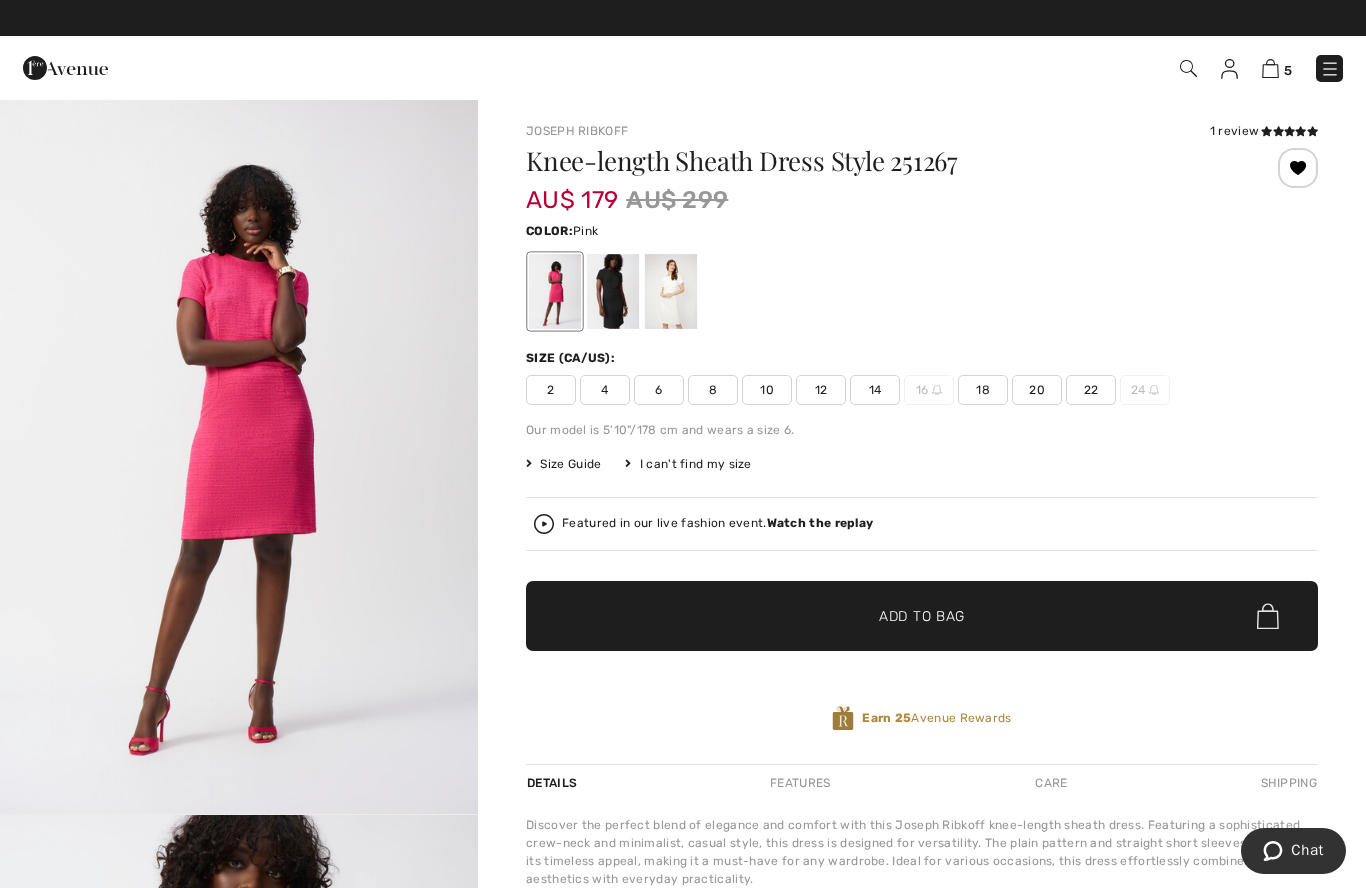 click at bounding box center [1188, 68] 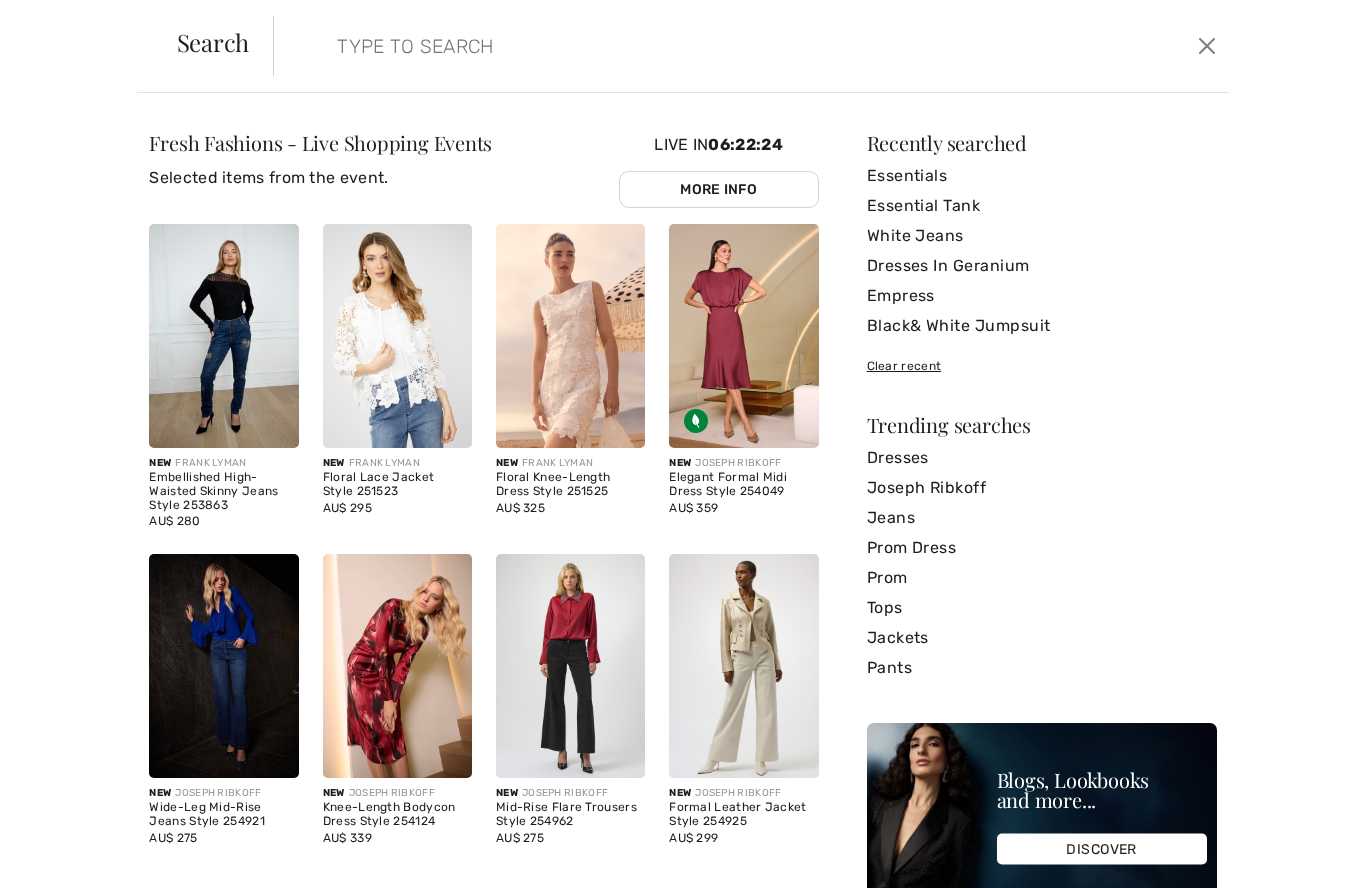 click at bounding box center [648, 46] 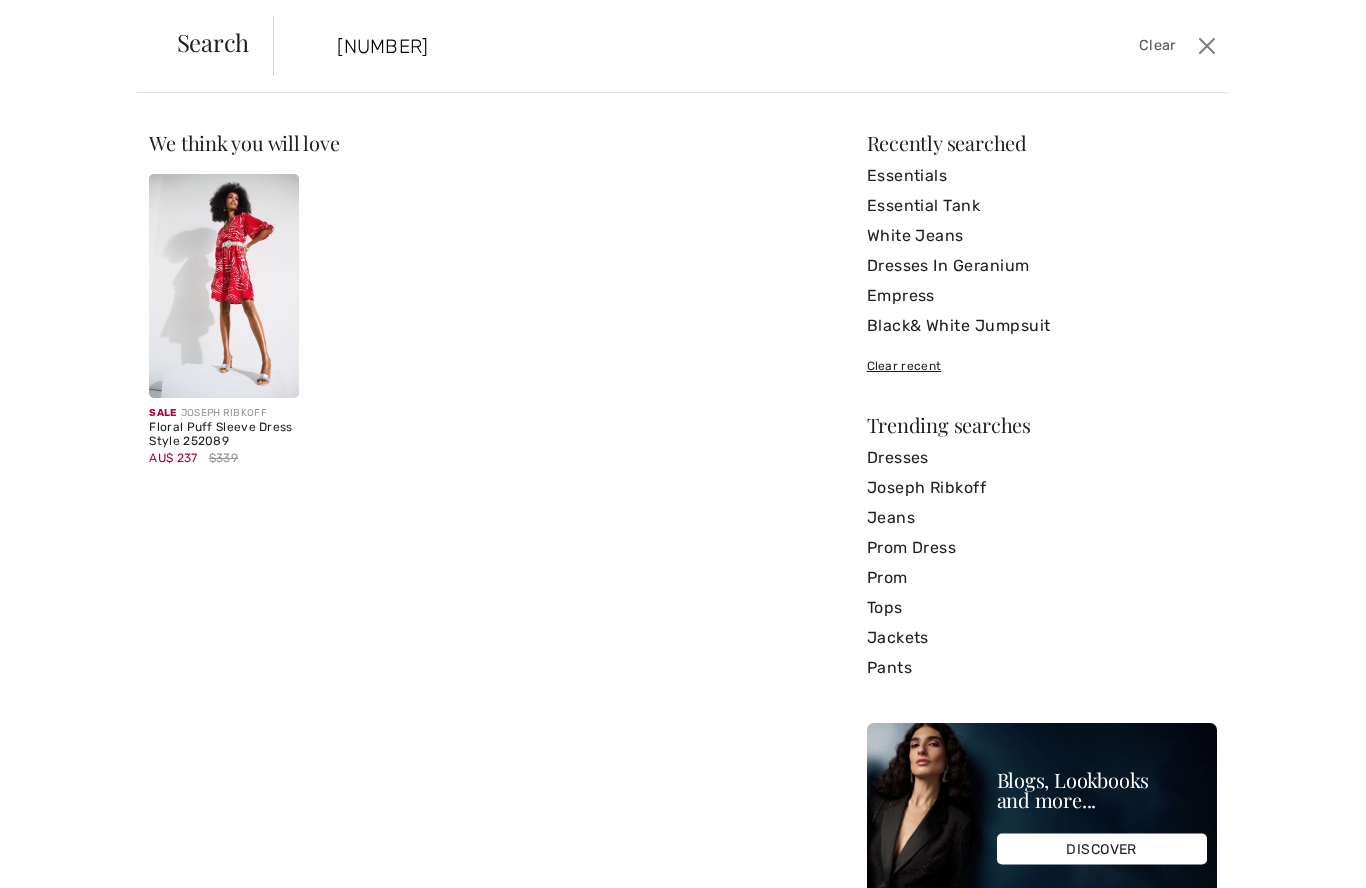 type on "[NUMBER]" 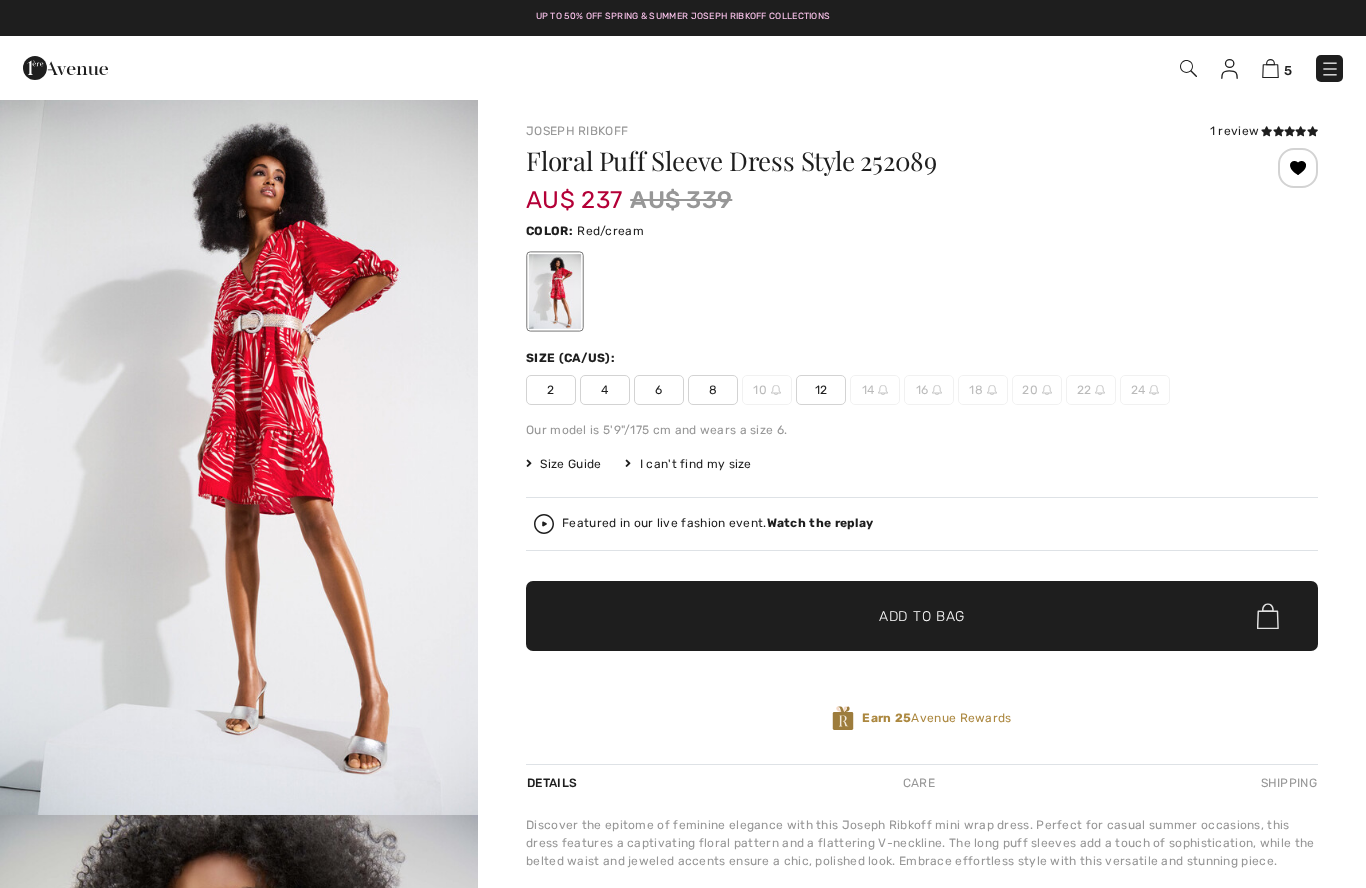 scroll, scrollTop: 0, scrollLeft: 0, axis: both 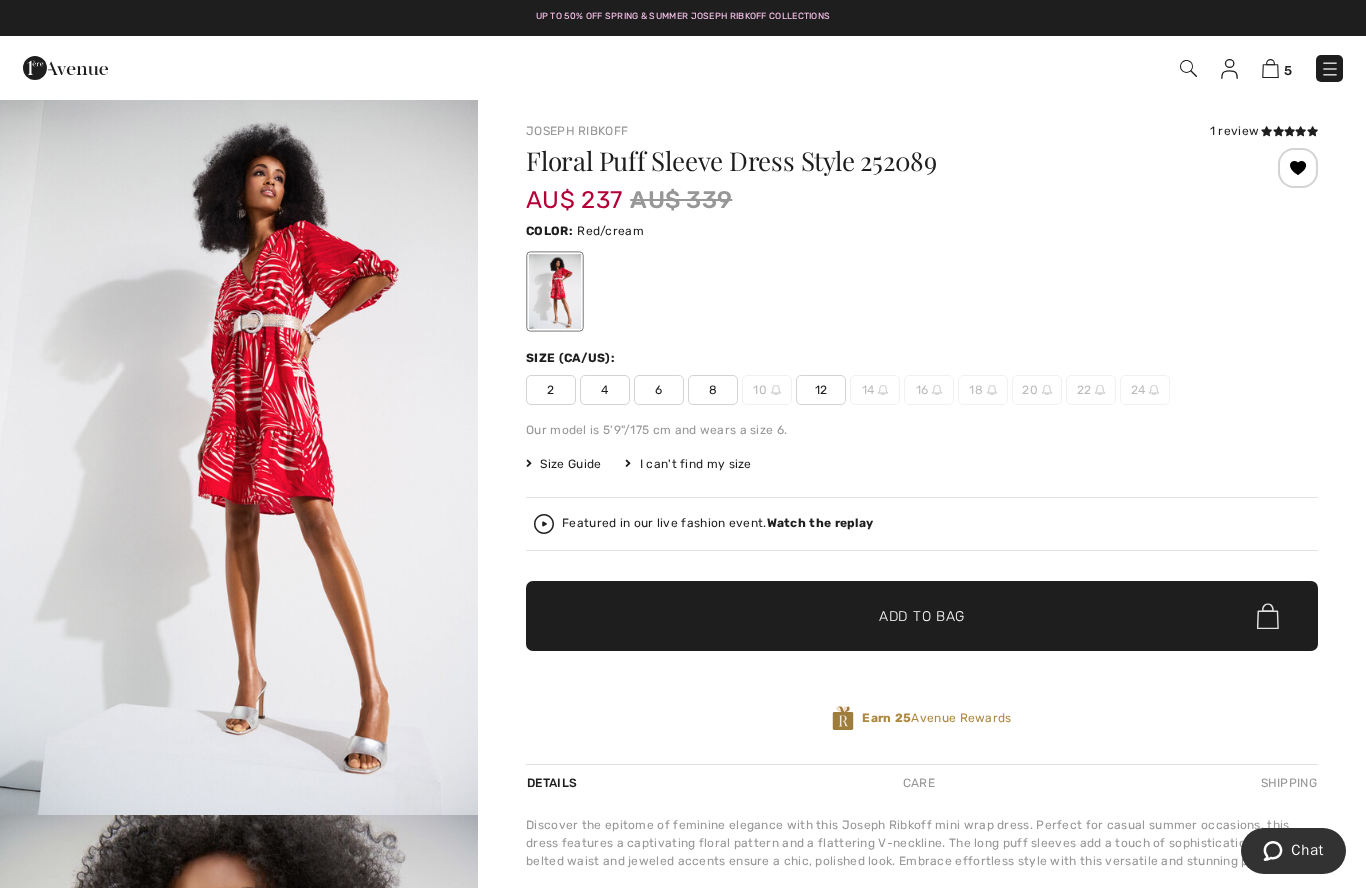 click on "5" at bounding box center [965, 68] 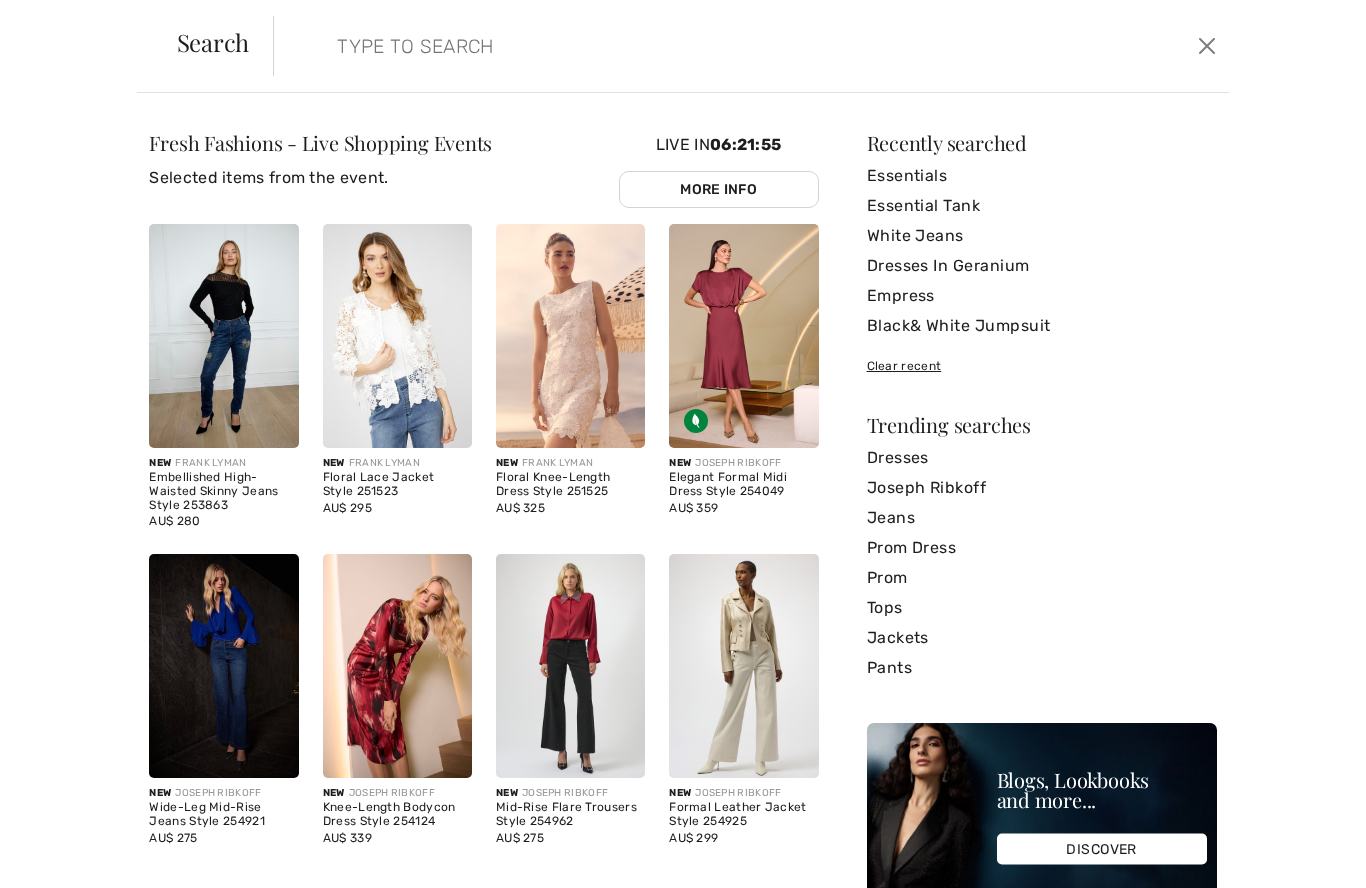 click at bounding box center (648, 46) 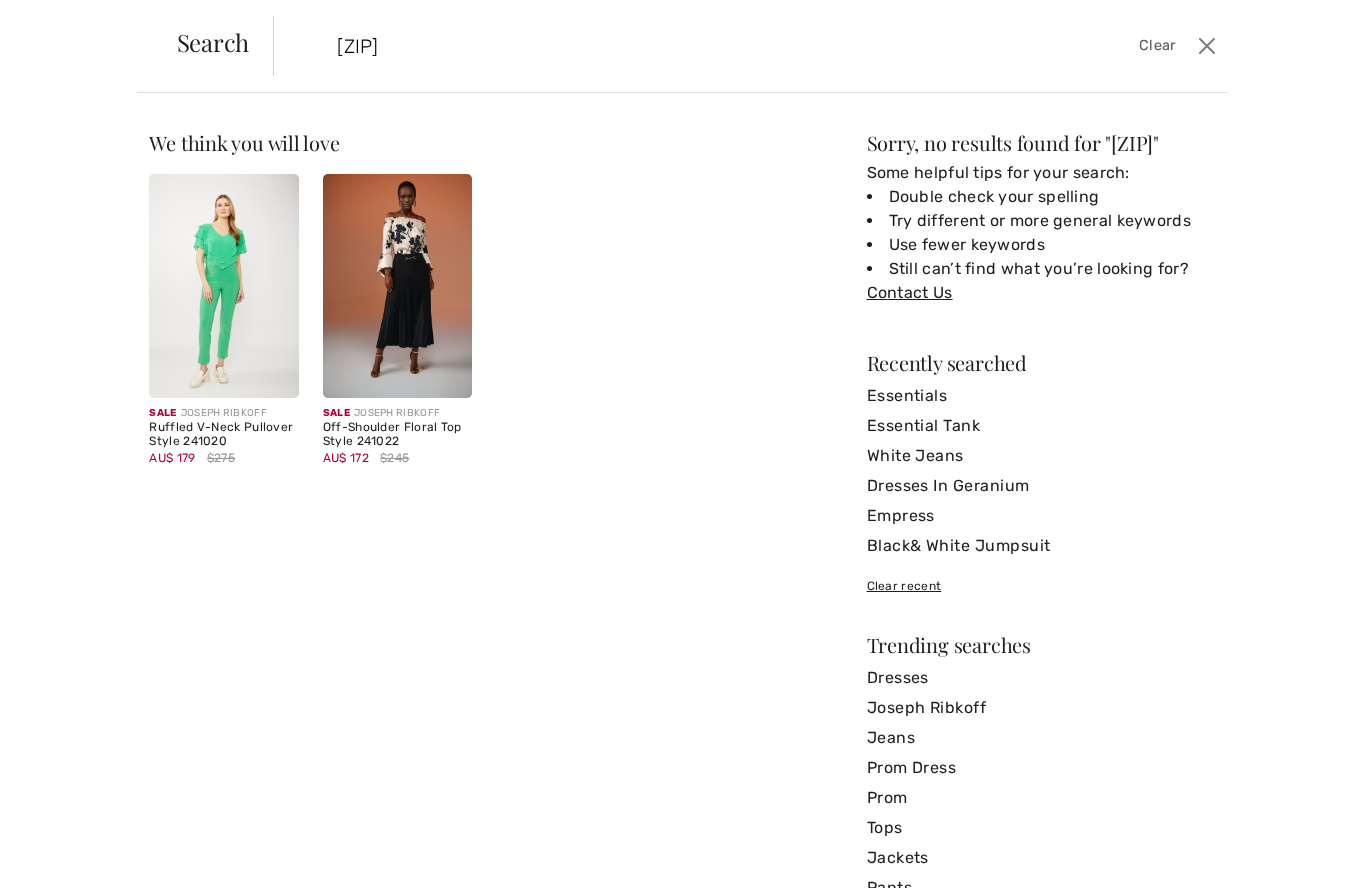 click on "[ZIP]" at bounding box center (648, 46) 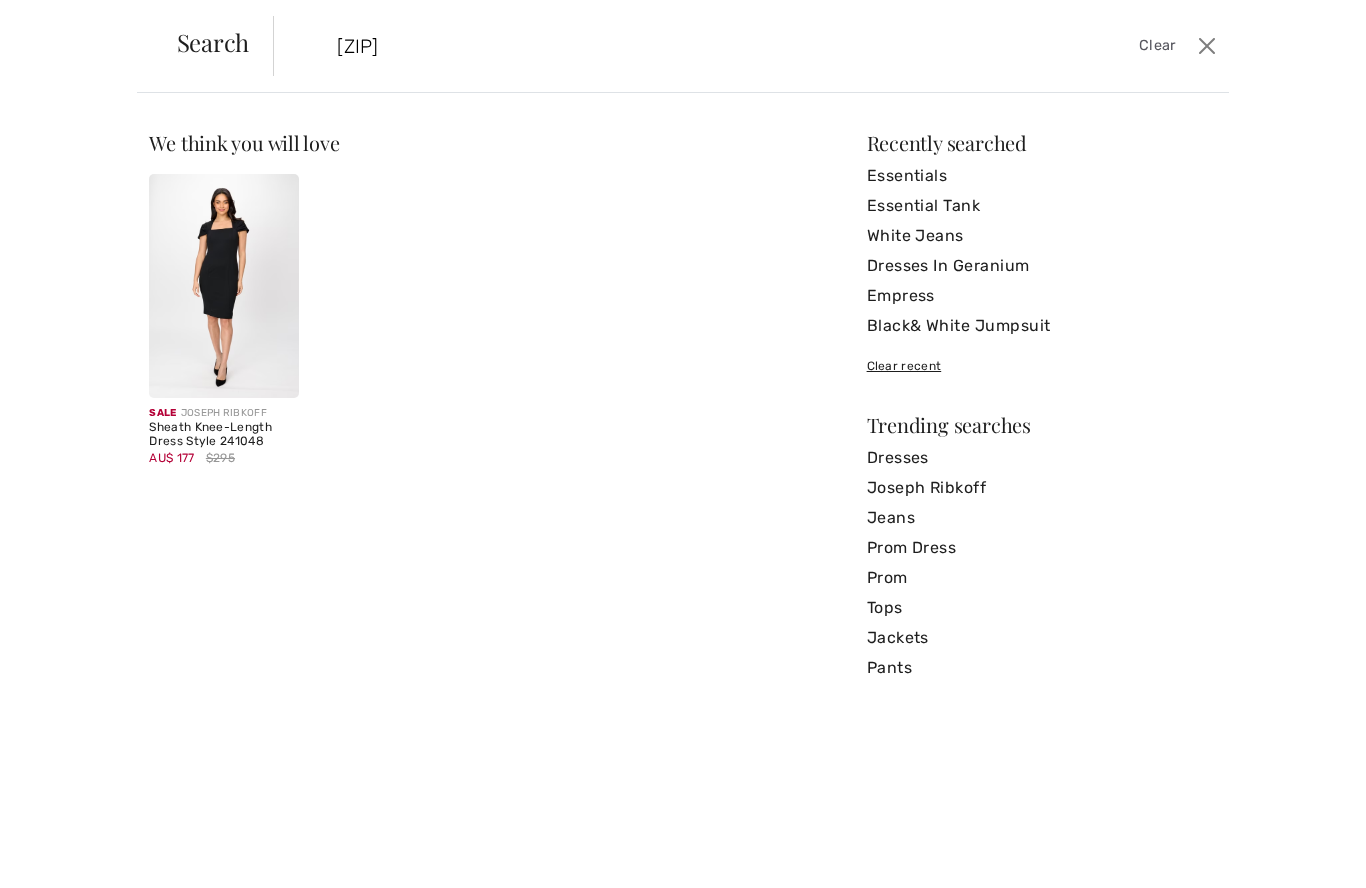 type on "[ZIP]" 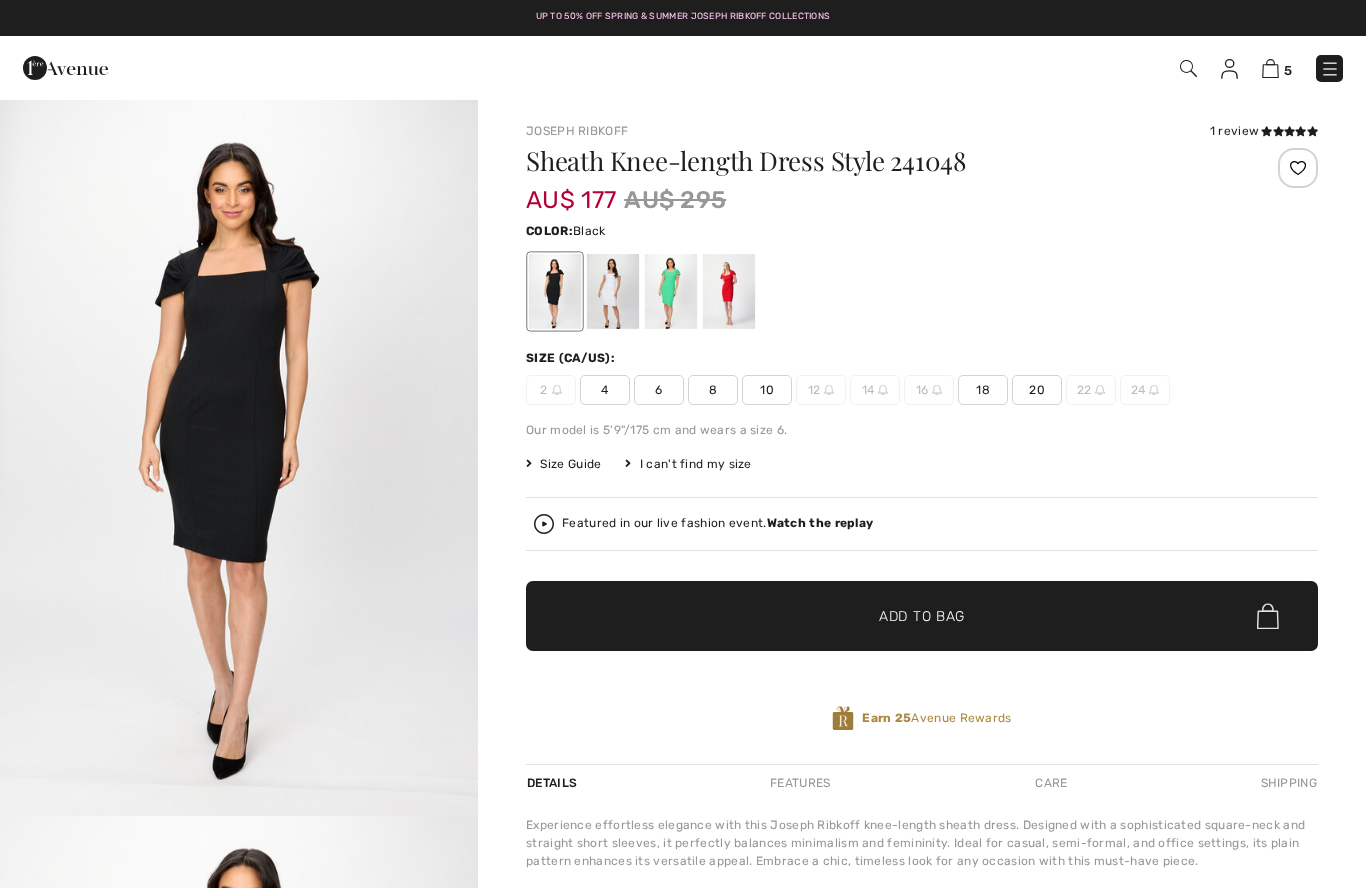 scroll, scrollTop: 0, scrollLeft: 0, axis: both 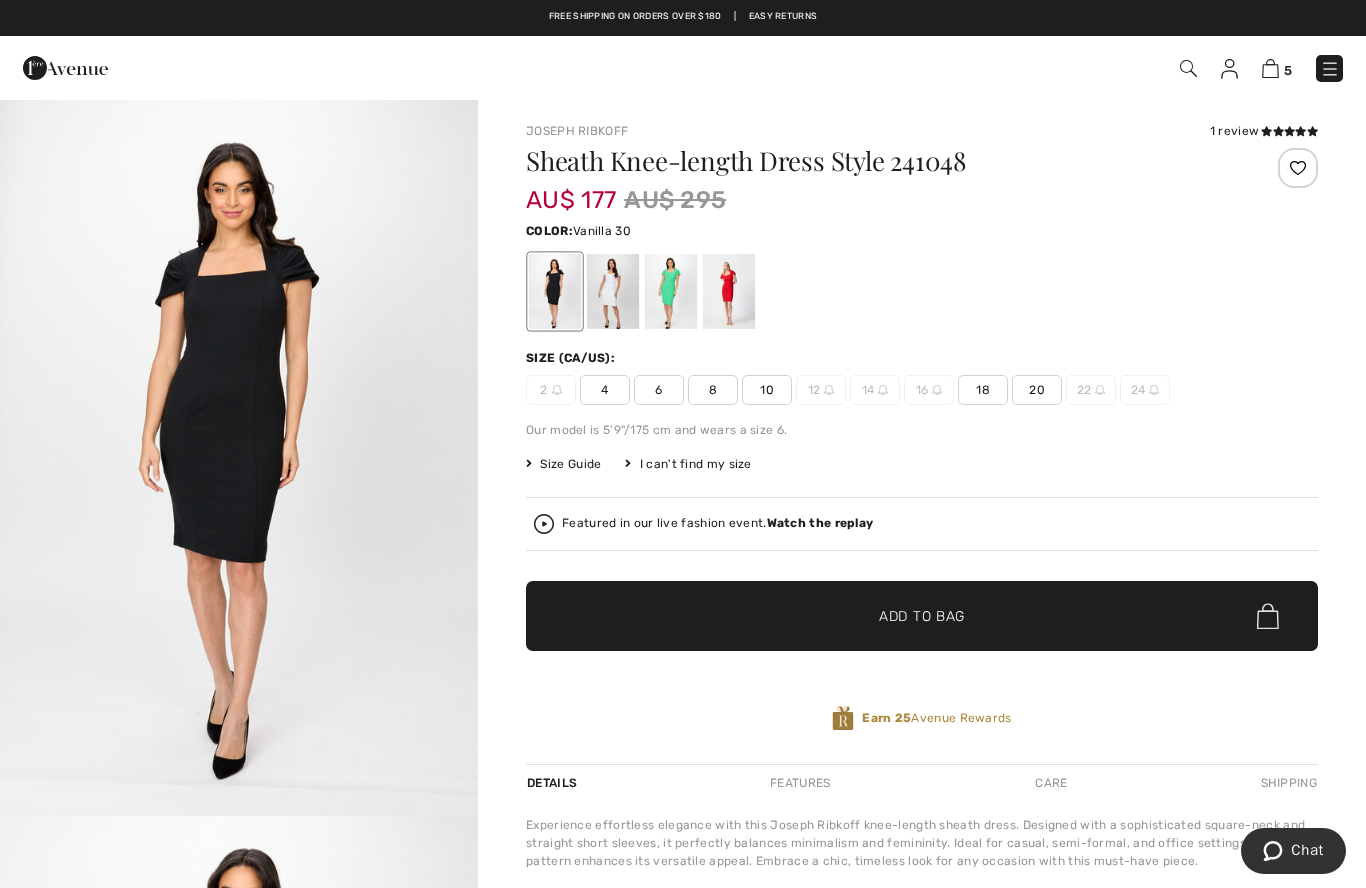 click at bounding box center [613, 291] 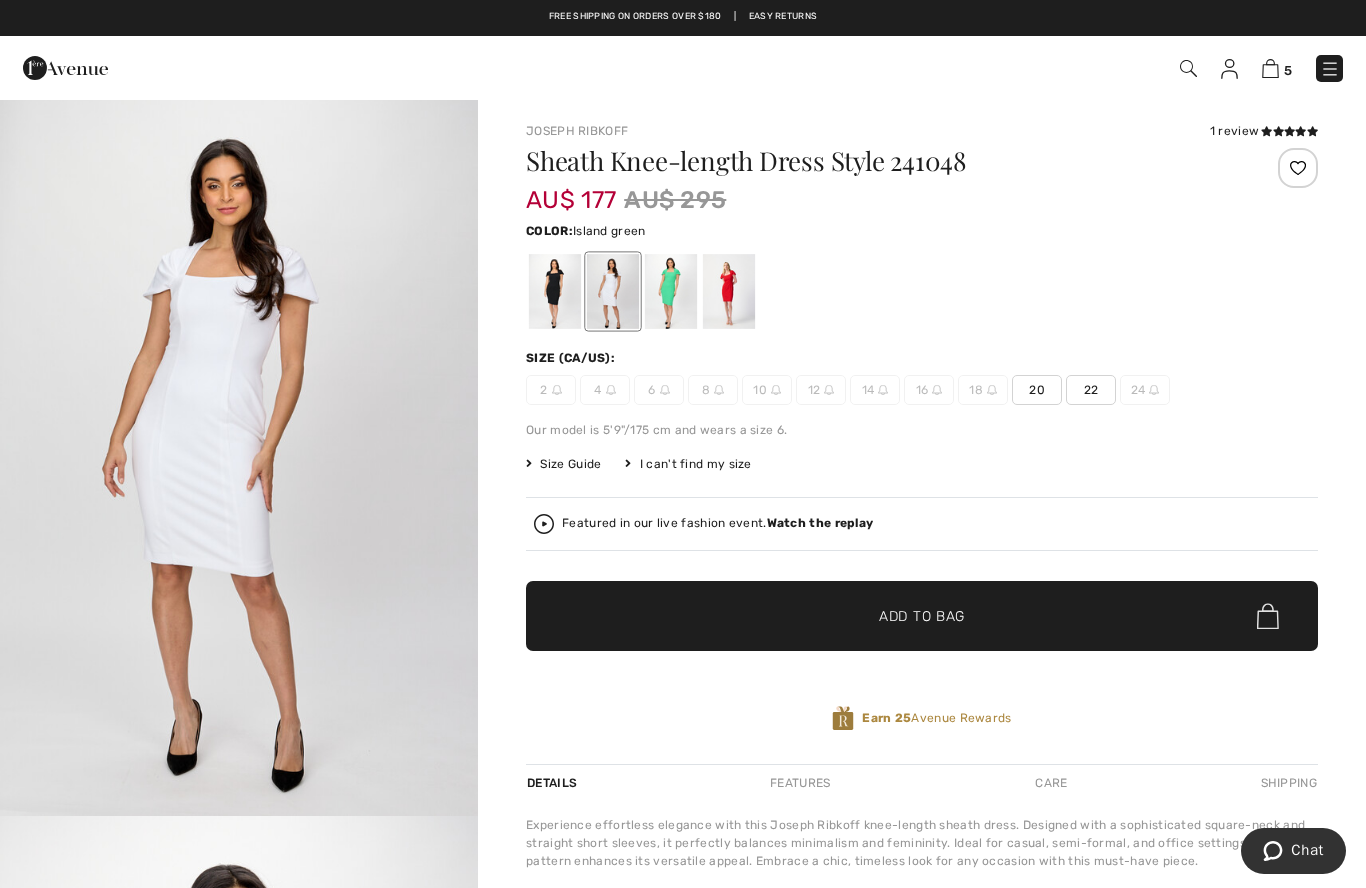 click at bounding box center (671, 291) 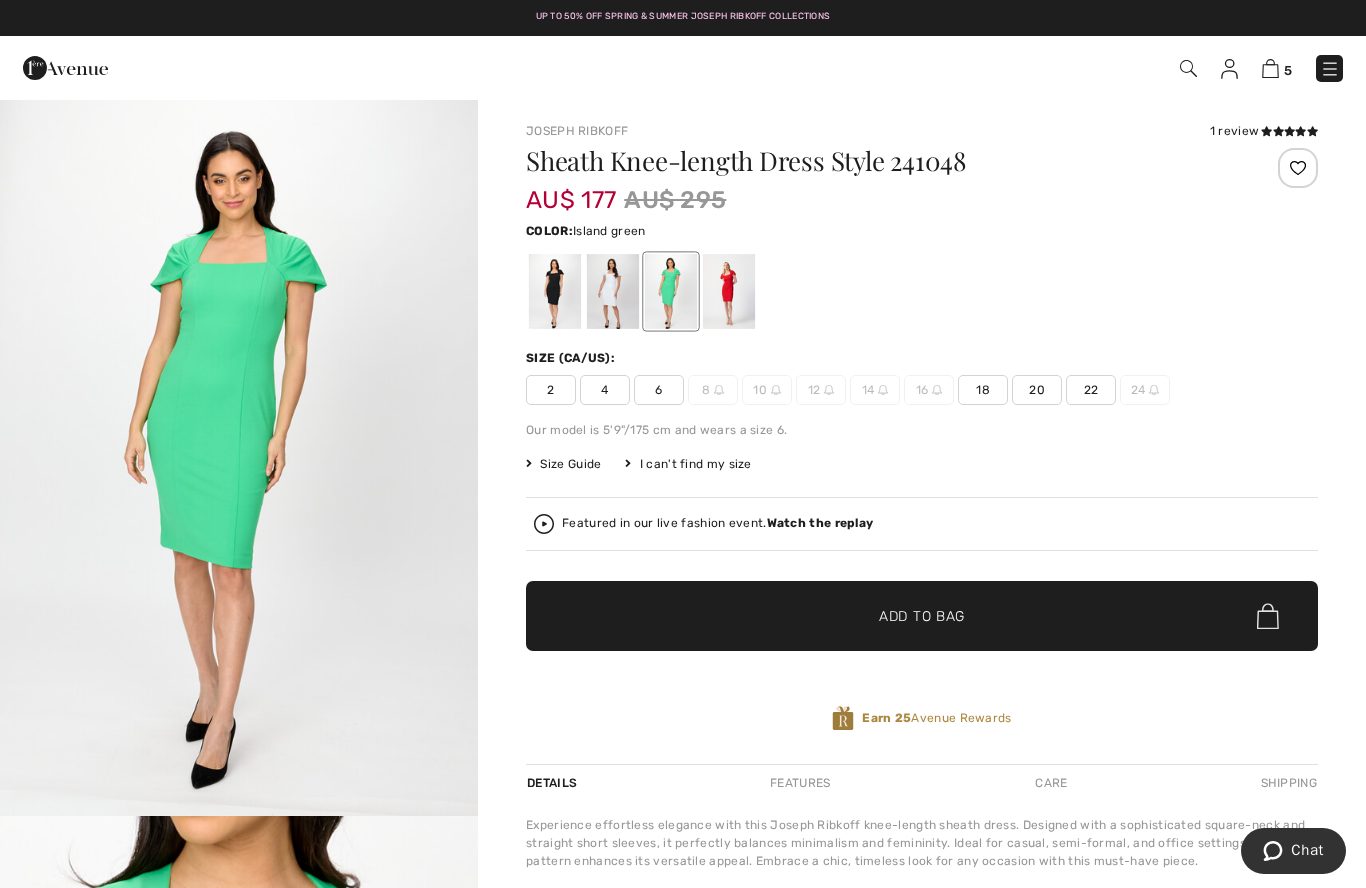 click at bounding box center (729, 291) 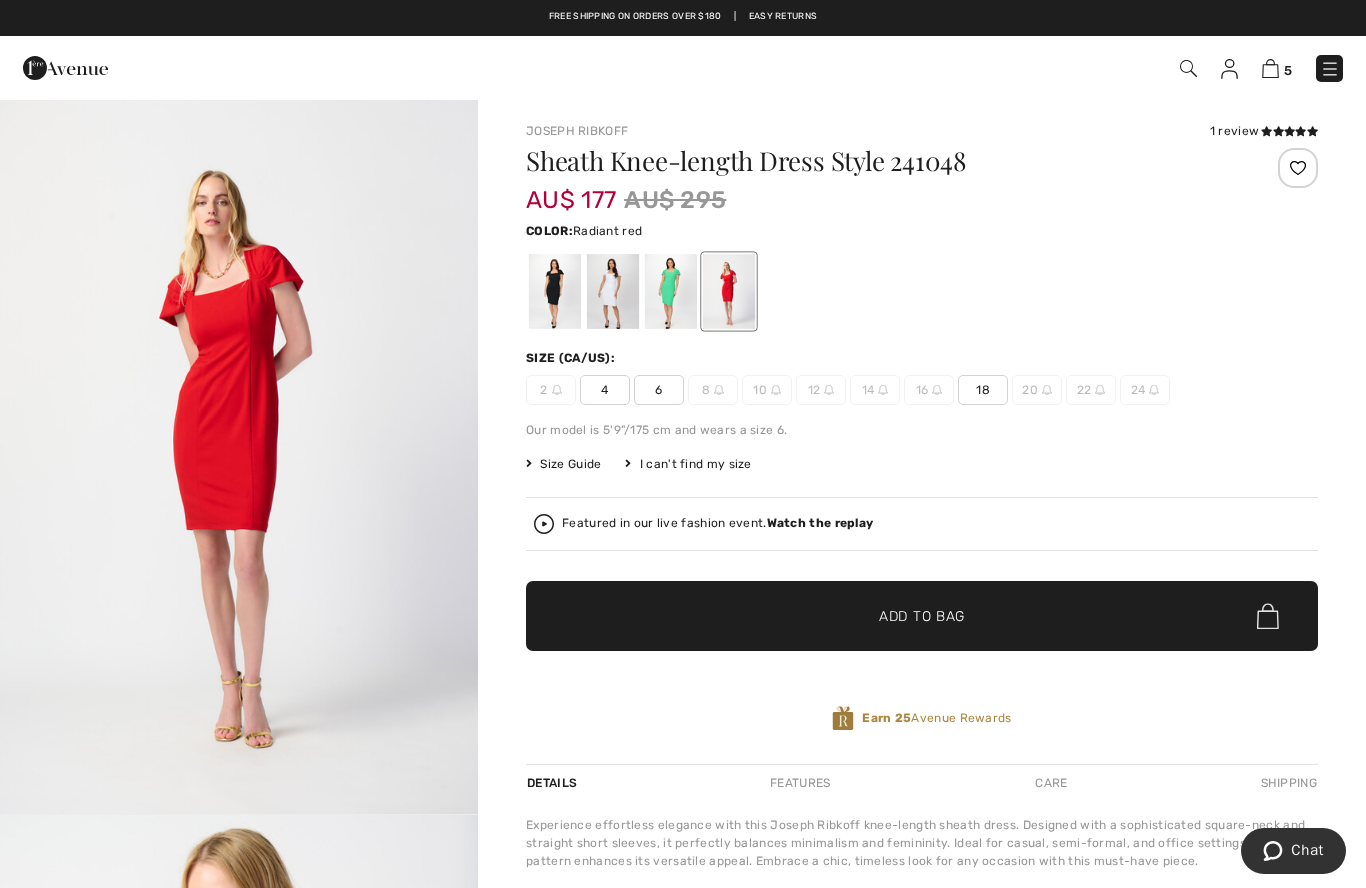 click at bounding box center [1270, 68] 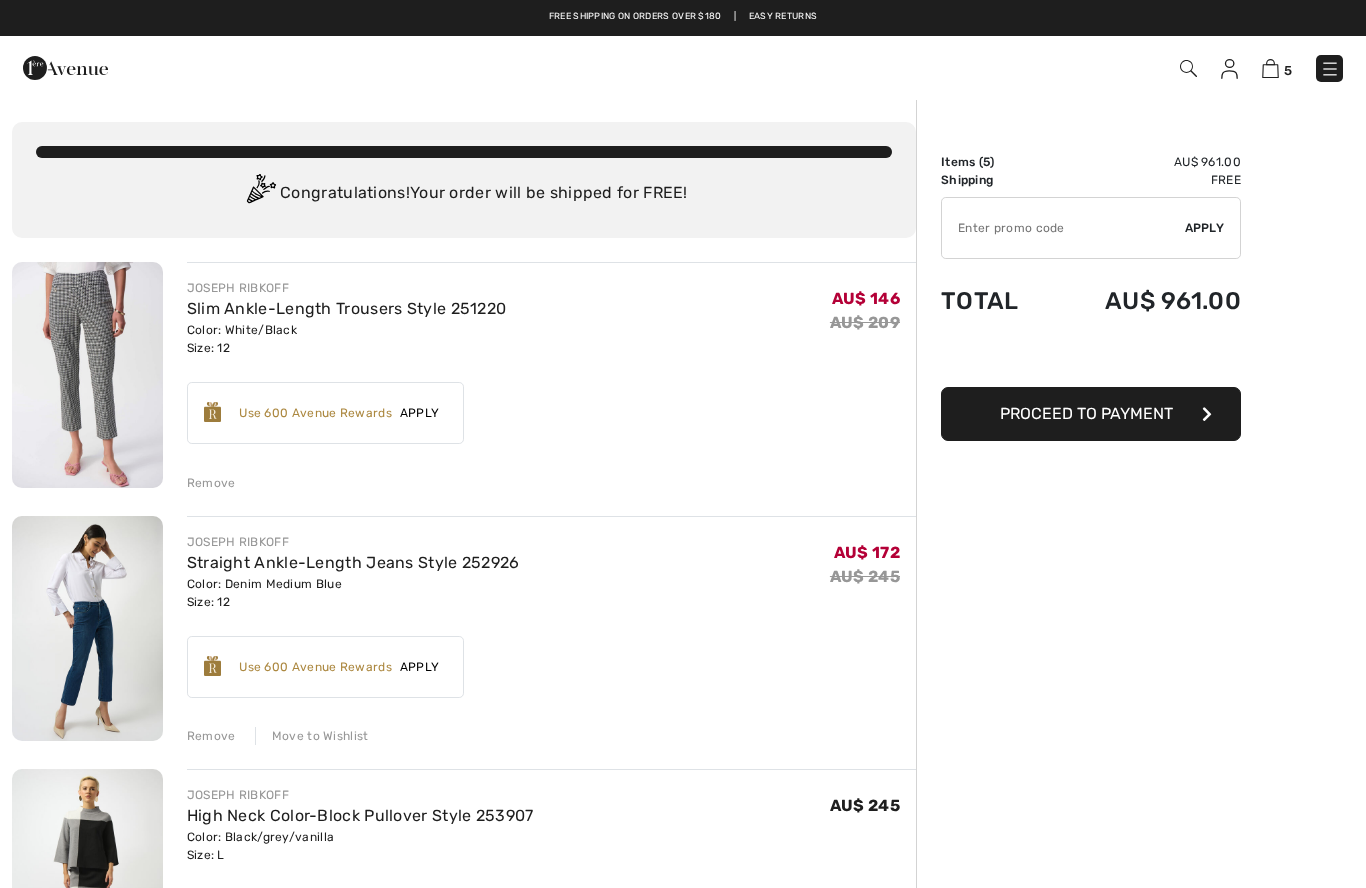 scroll, scrollTop: 0, scrollLeft: 0, axis: both 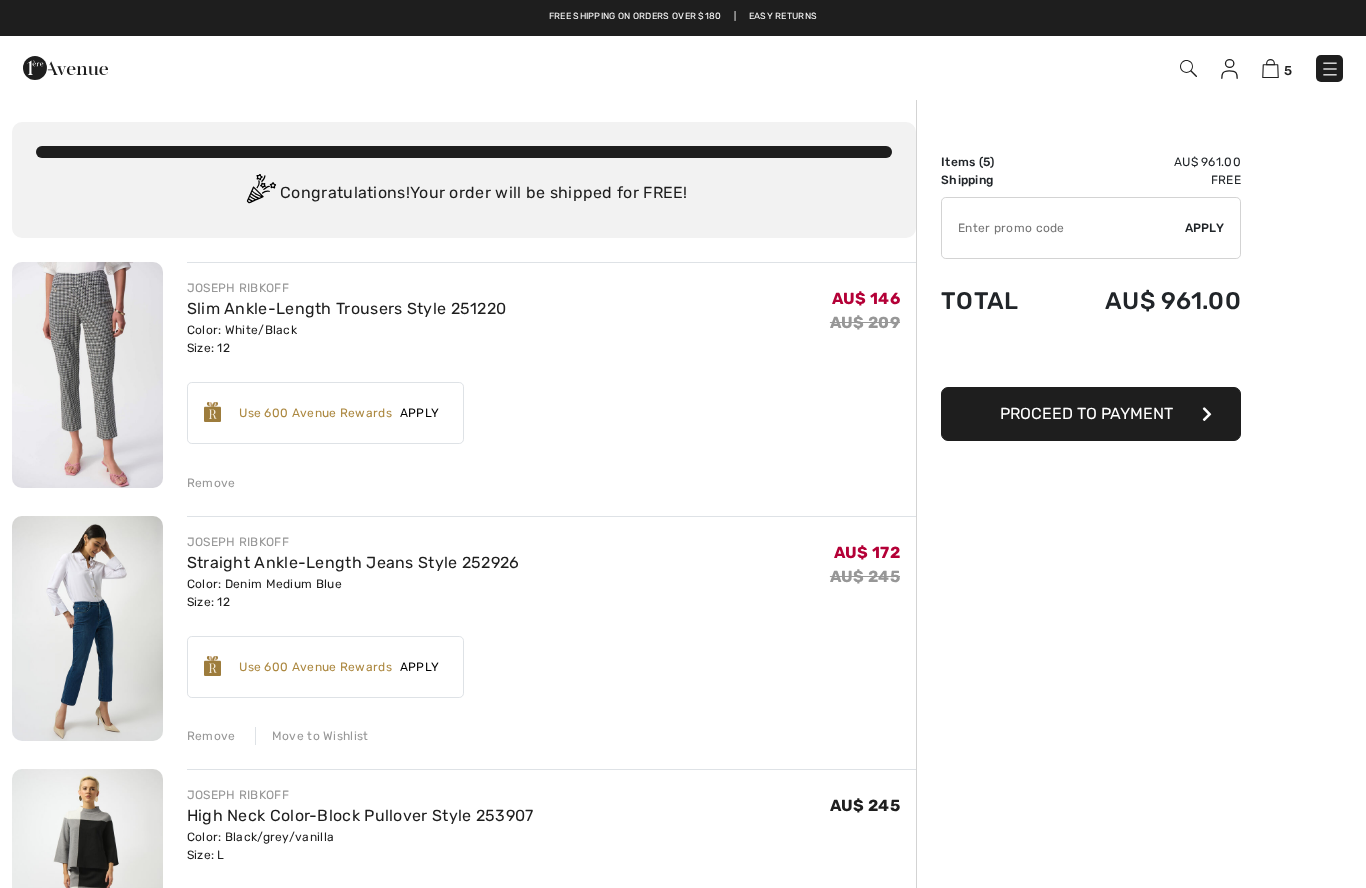 click at bounding box center (1188, 68) 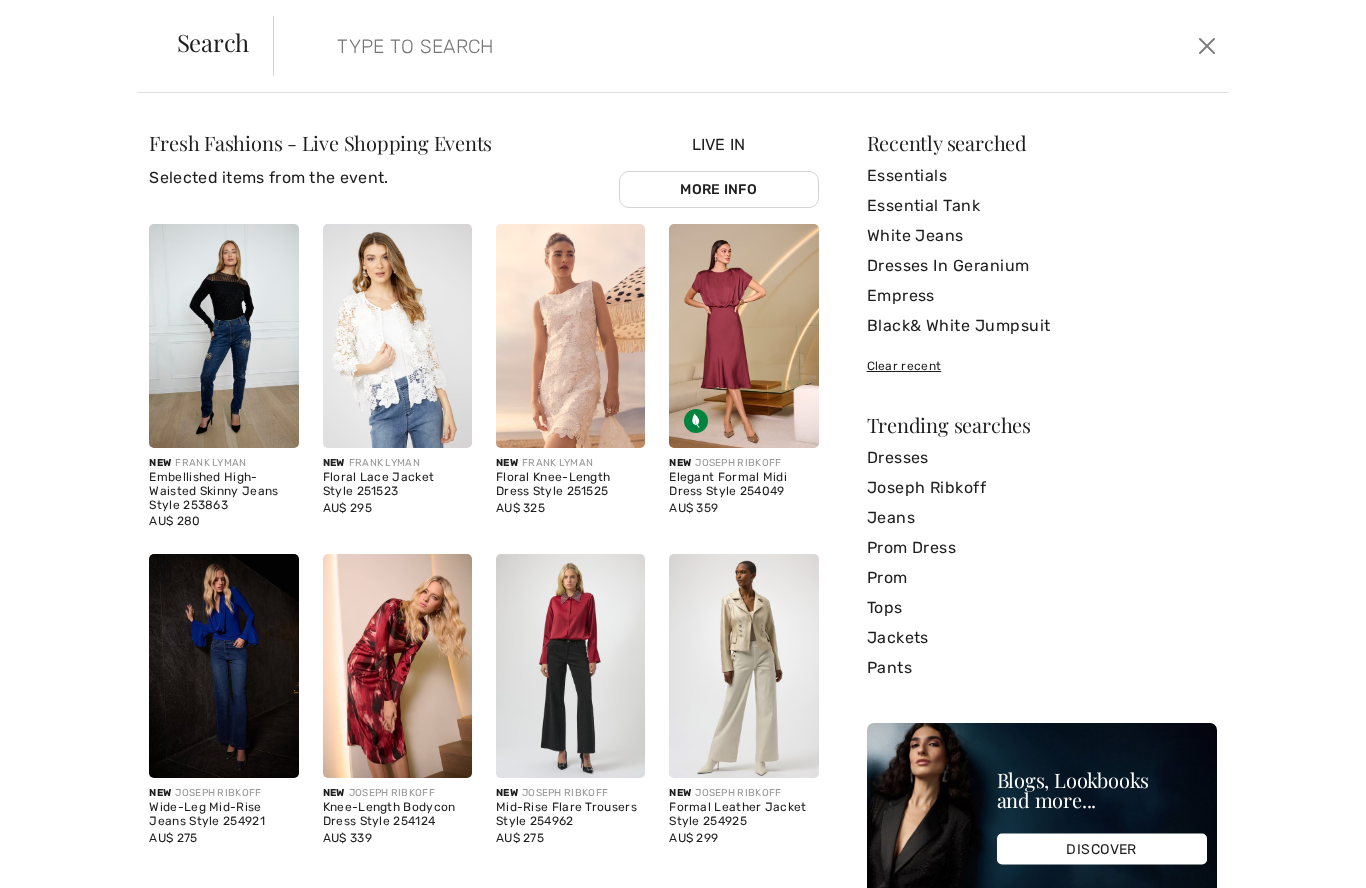 click at bounding box center (648, 46) 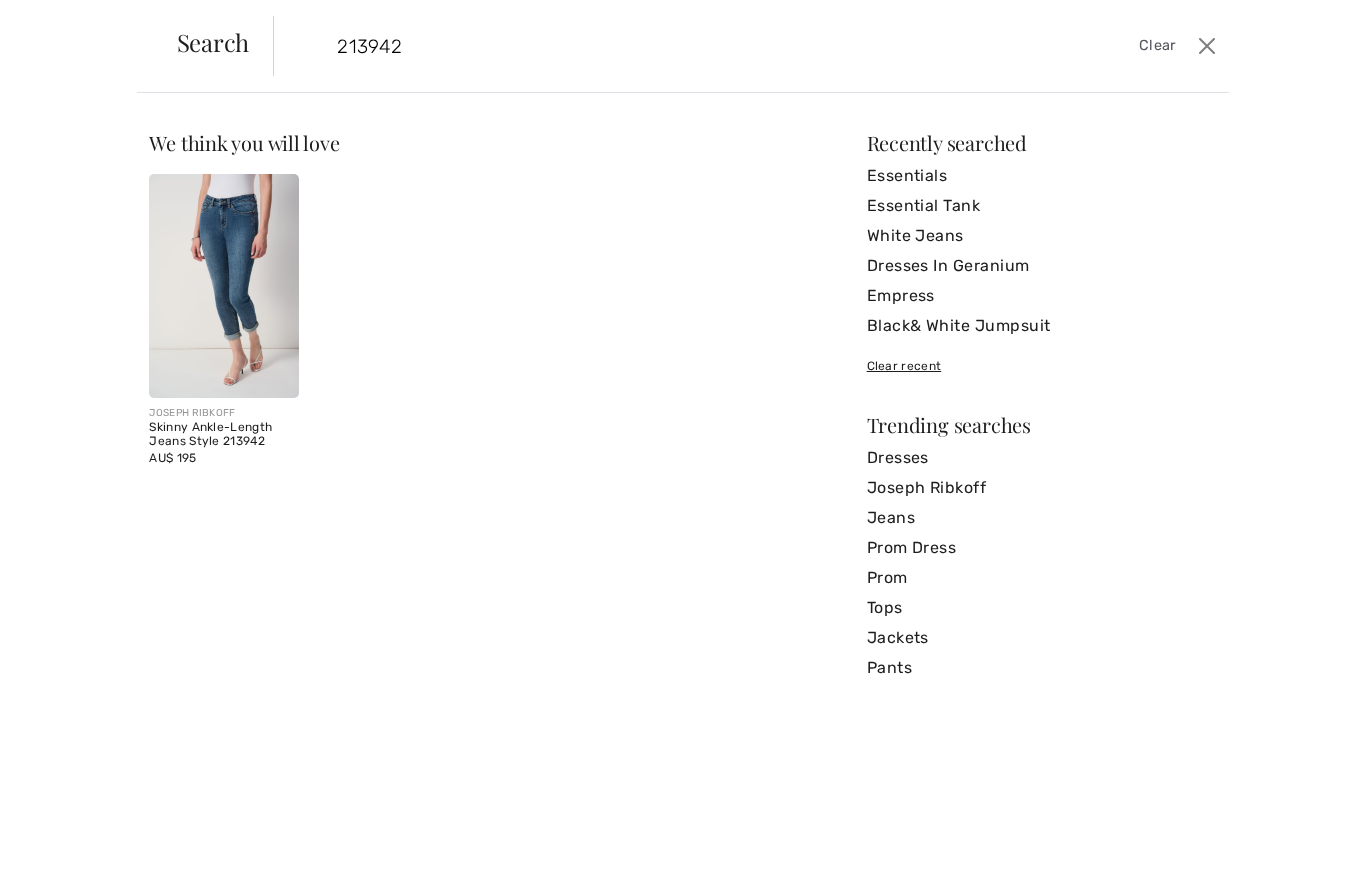 type on "213942" 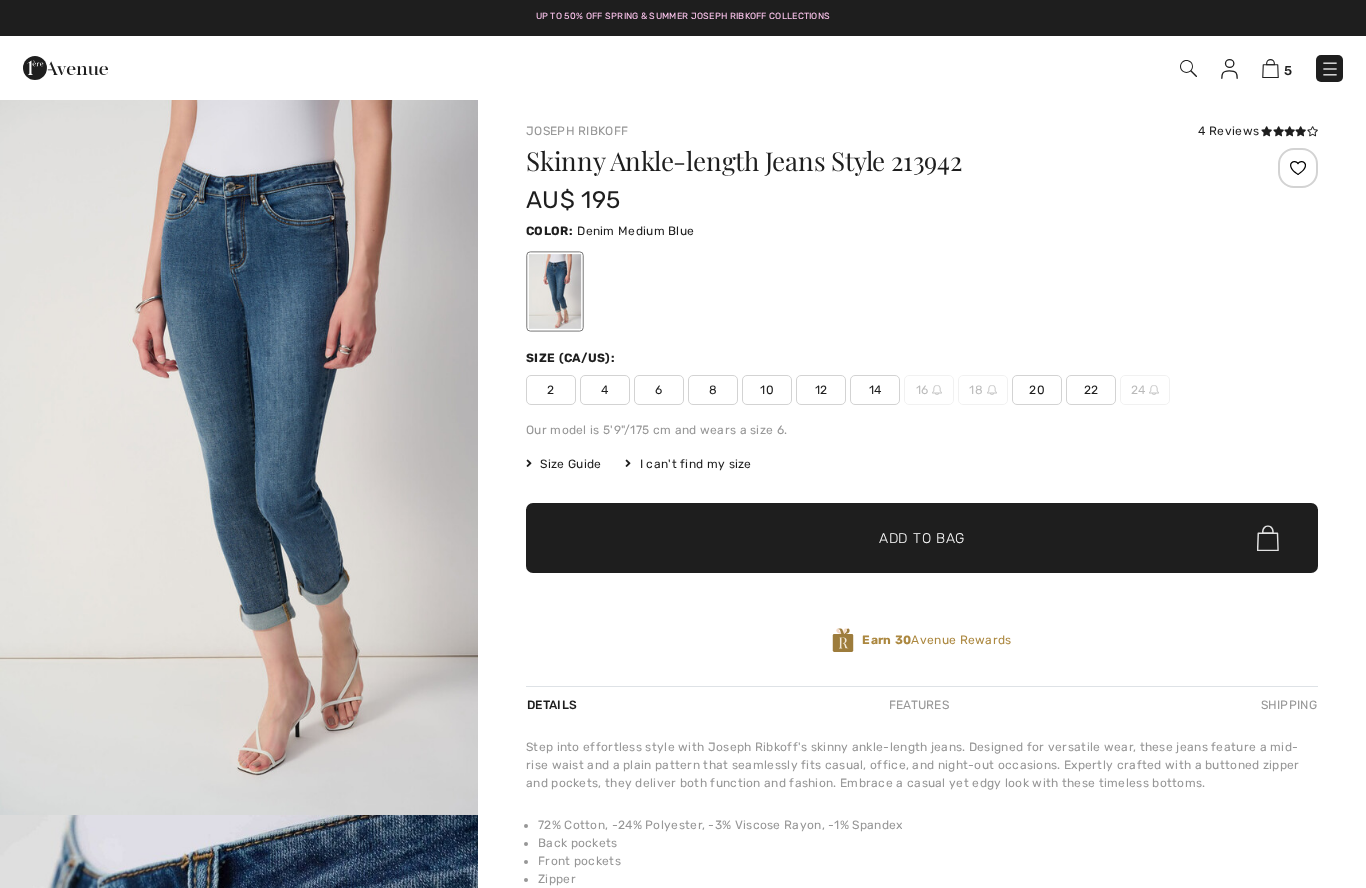 scroll, scrollTop: 0, scrollLeft: 0, axis: both 